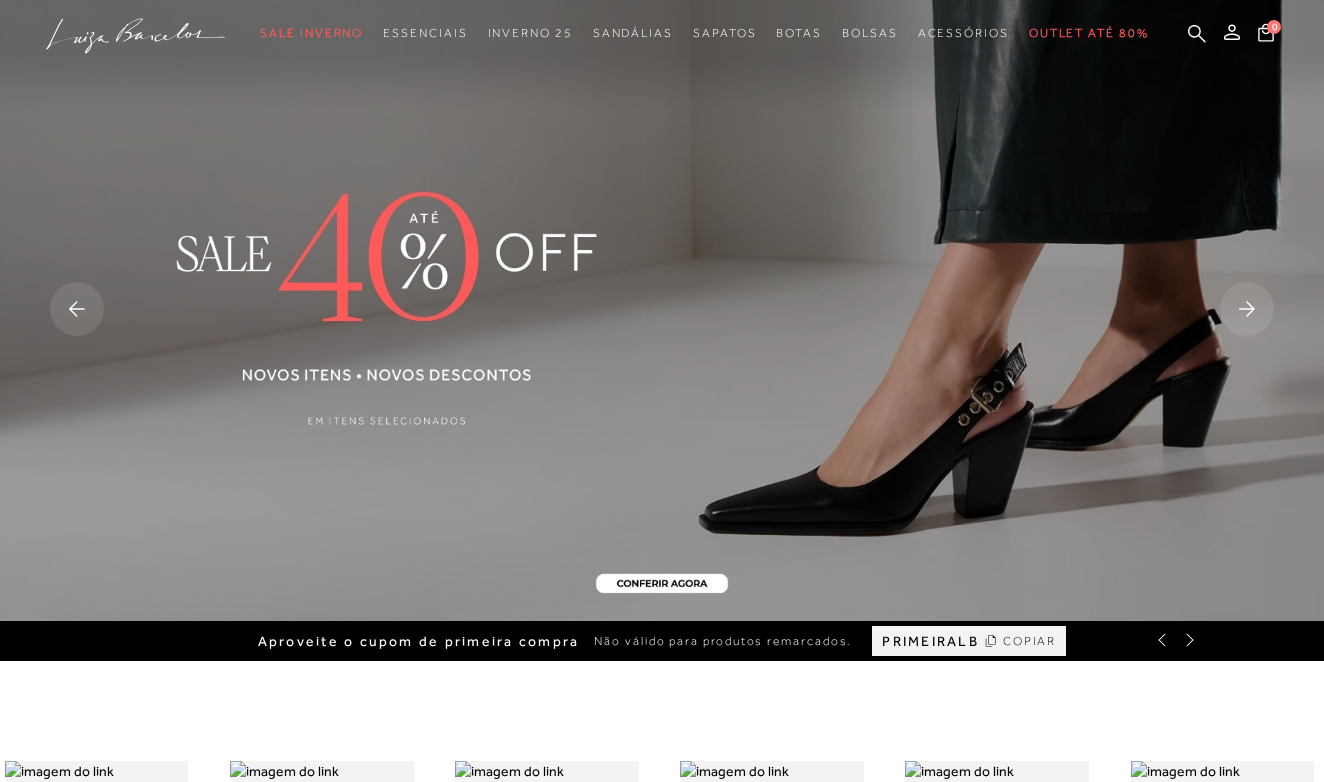 scroll, scrollTop: 0, scrollLeft: 0, axis: both 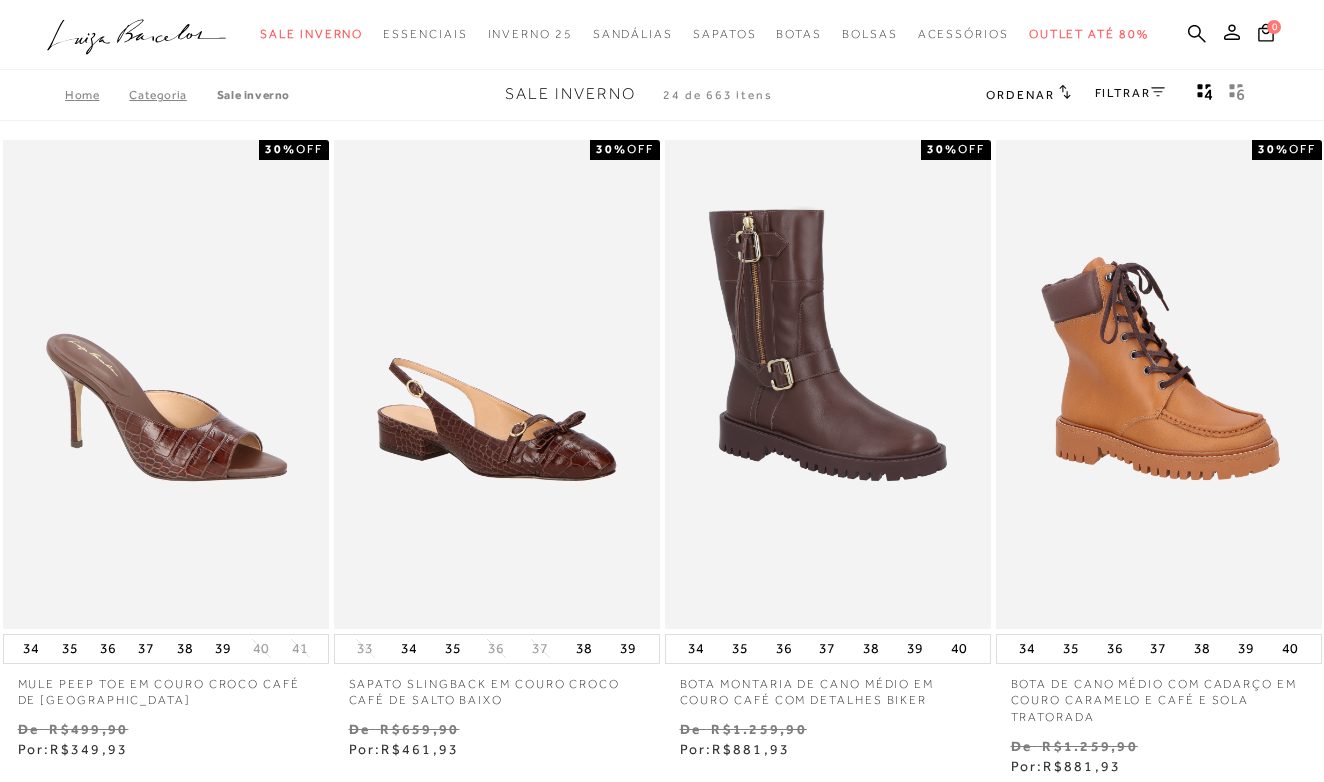 click on "FILTRAR" at bounding box center (1130, 93) 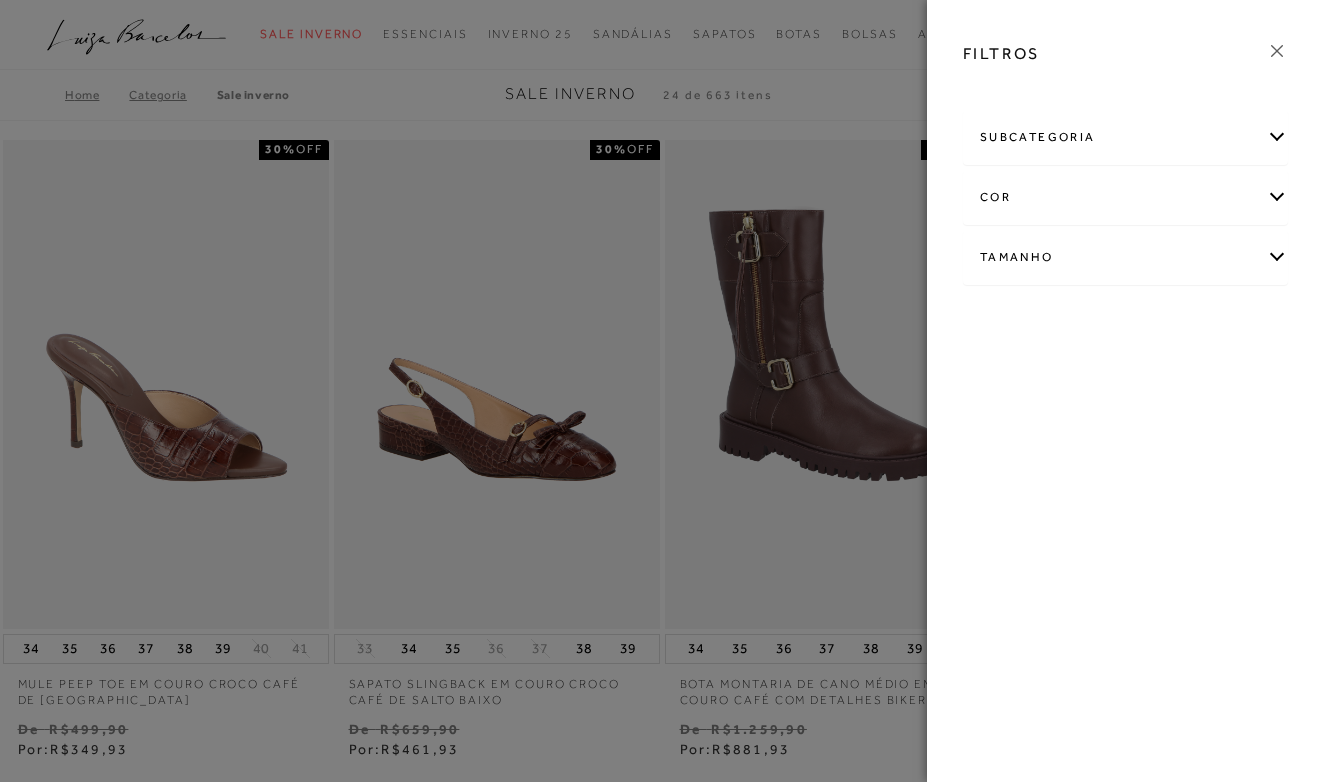 click on "subcategoria" at bounding box center (1125, 137) 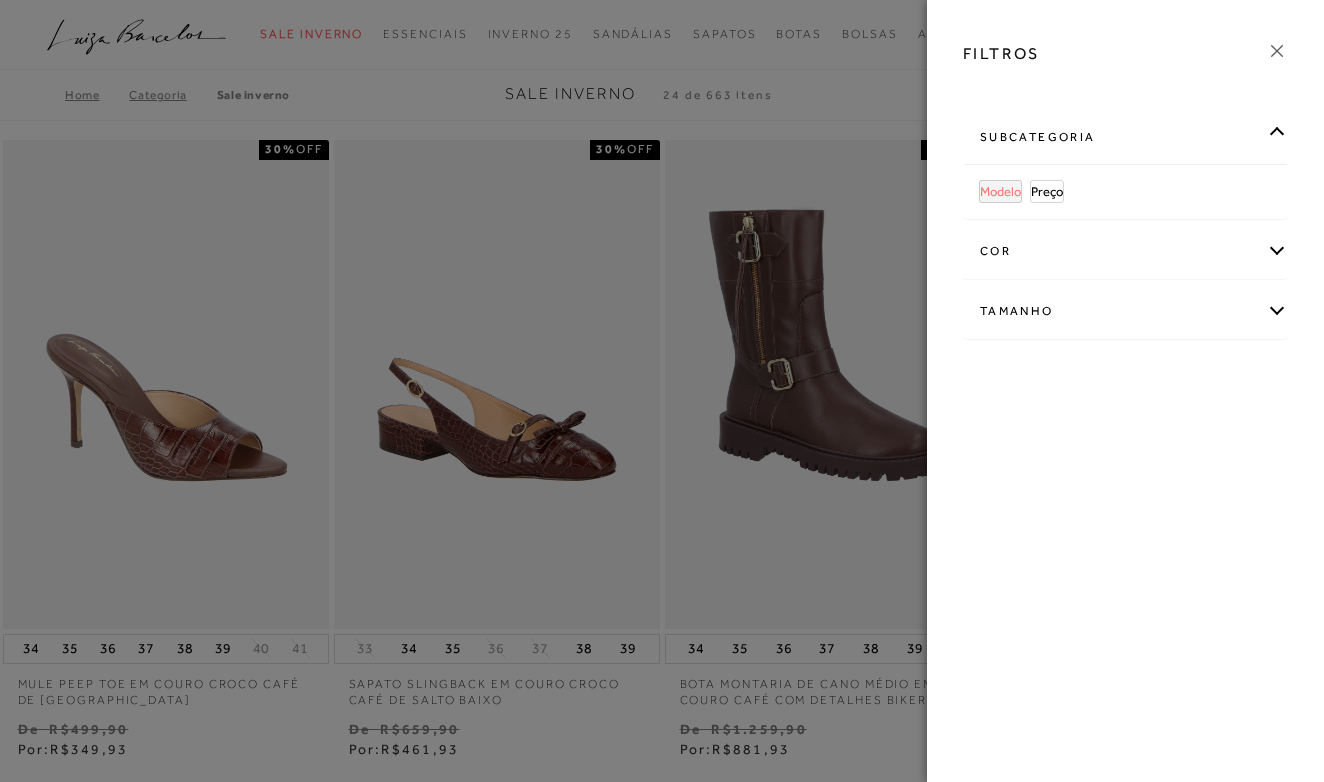 click on "Modelo" at bounding box center [1000, 191] 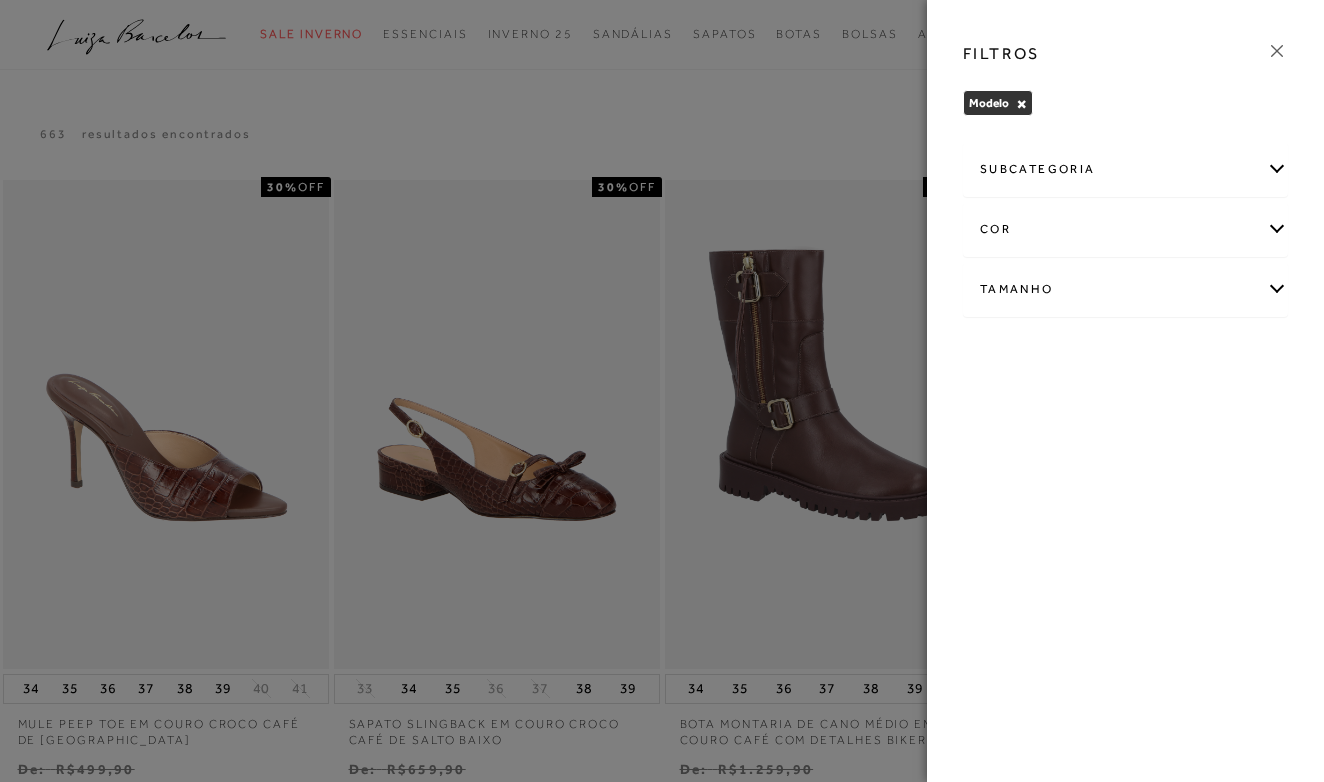 click on "subcategoria" at bounding box center (1125, 169) 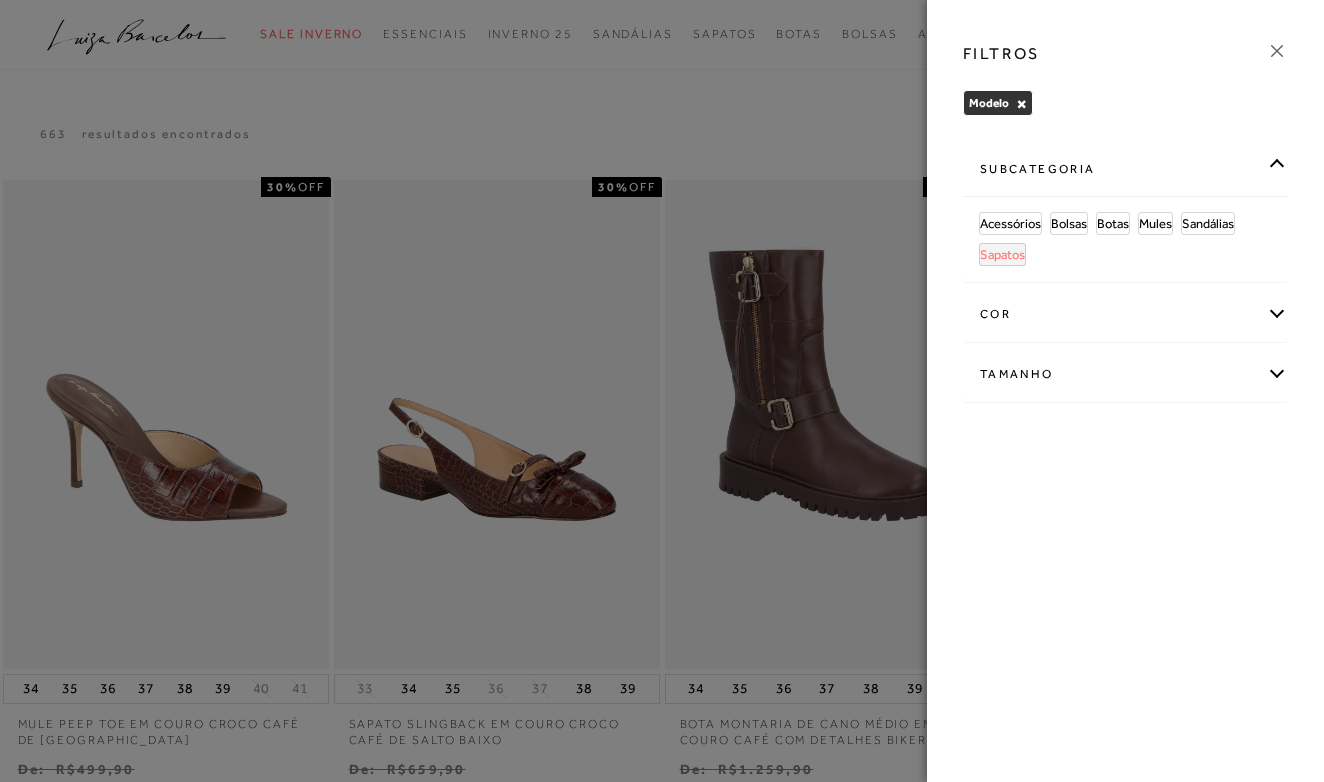 click on "Sapatos" at bounding box center [1002, 254] 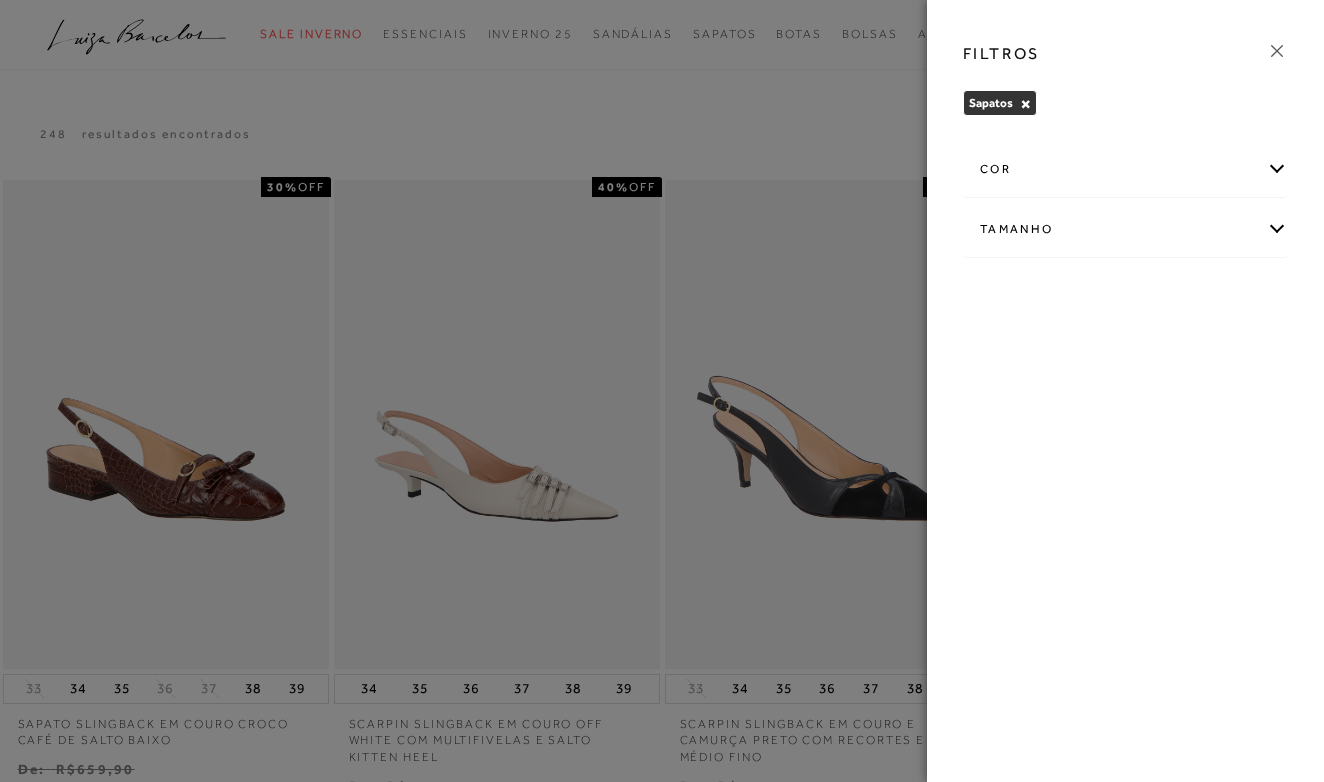 click on "Tamanho" at bounding box center (1125, 229) 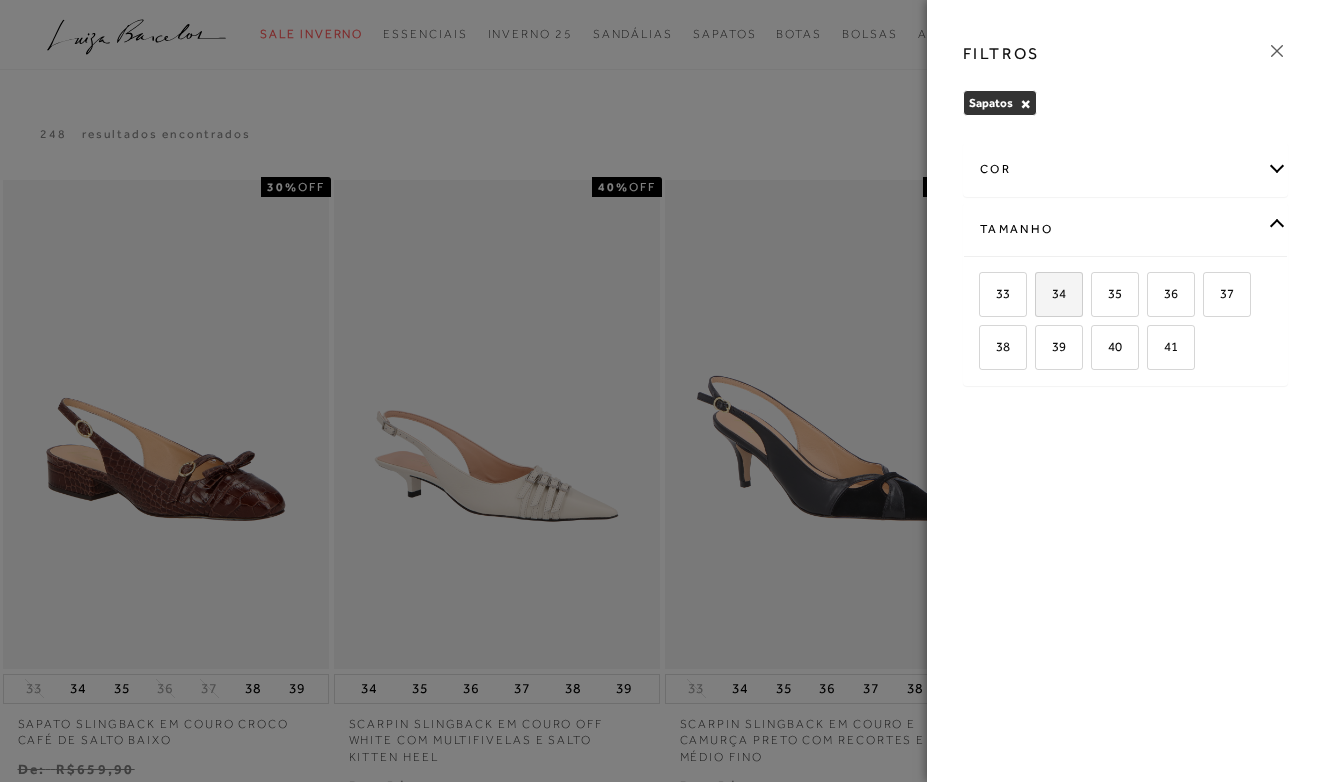 click on "34" at bounding box center [1051, 293] 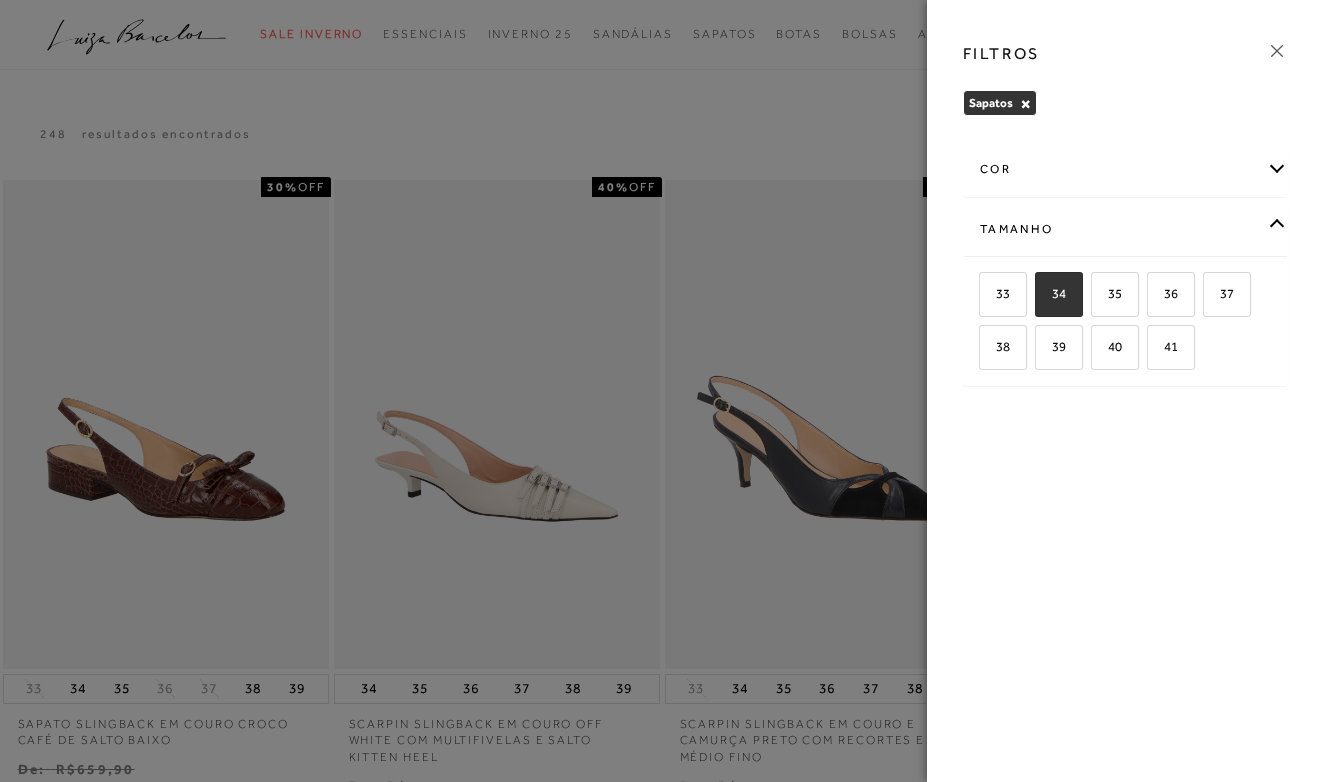 checkbox on "true" 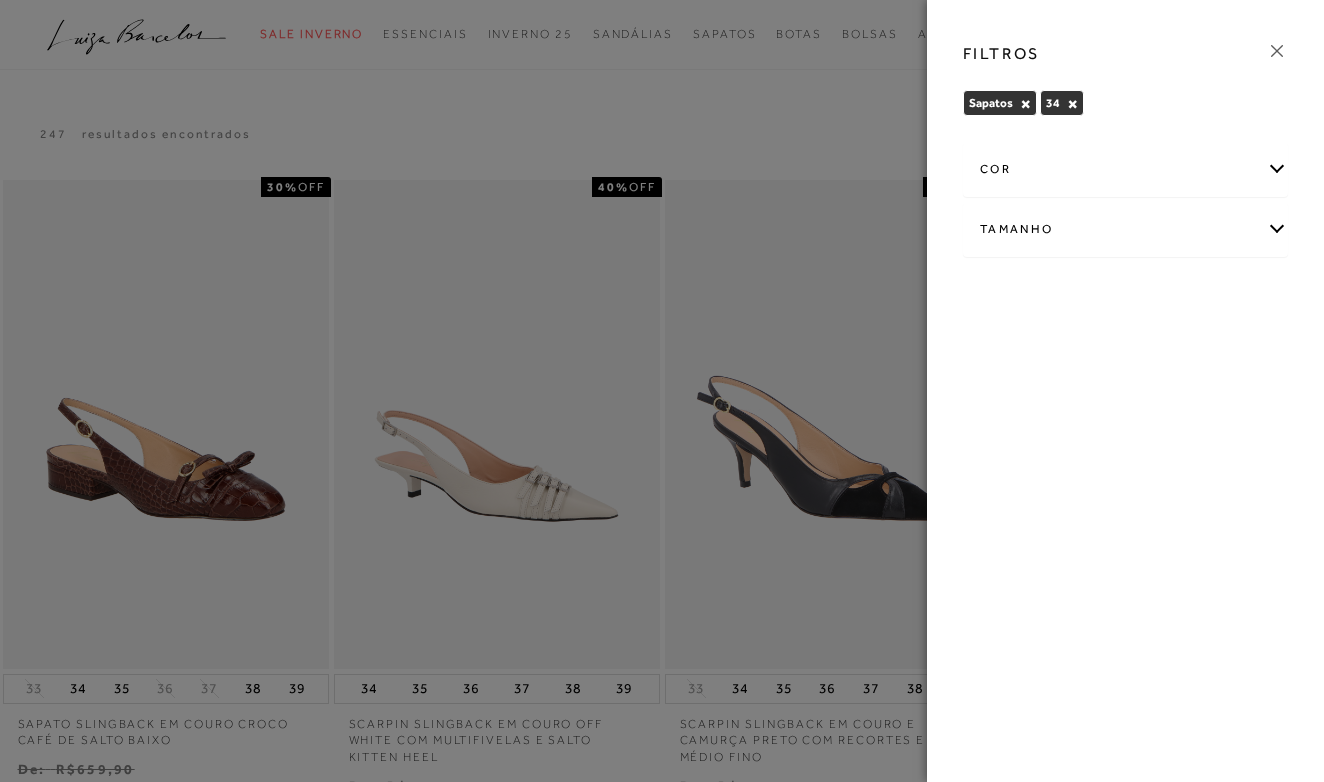 click 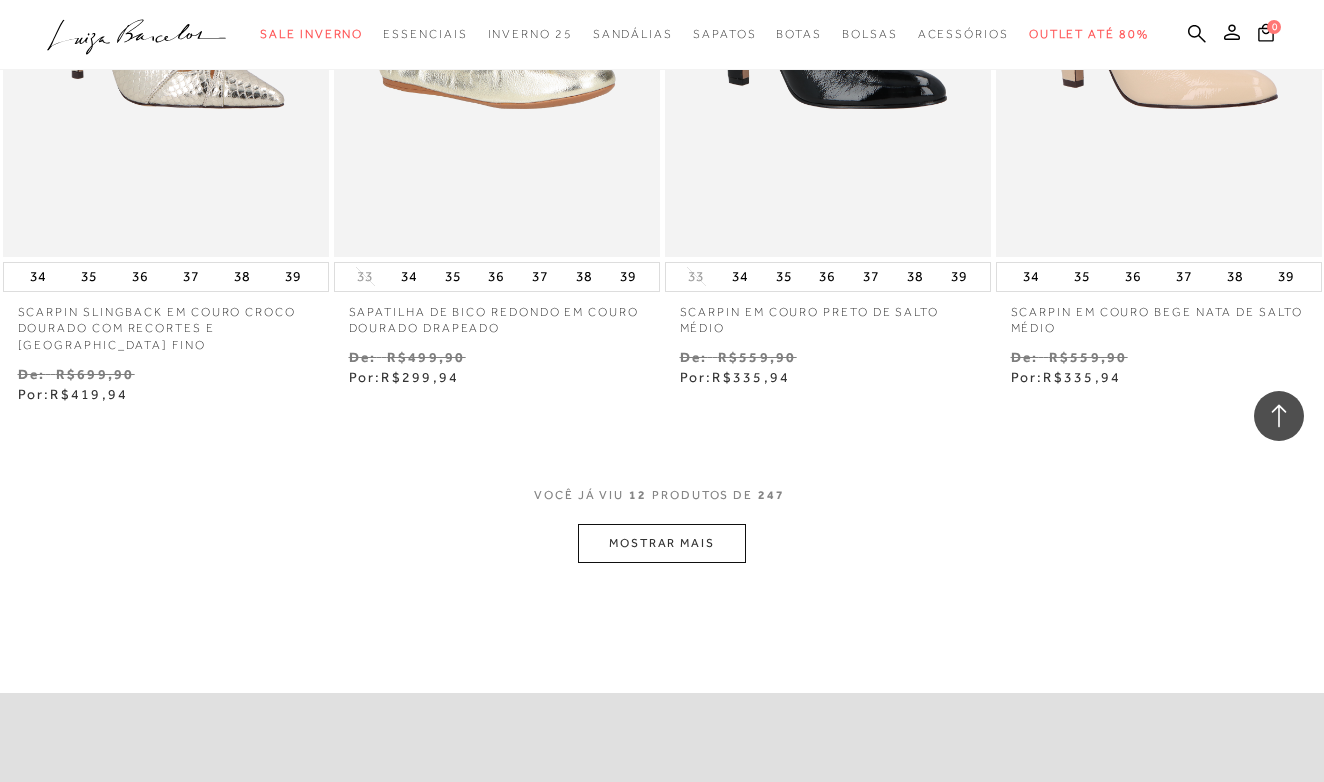 scroll, scrollTop: 1740, scrollLeft: 0, axis: vertical 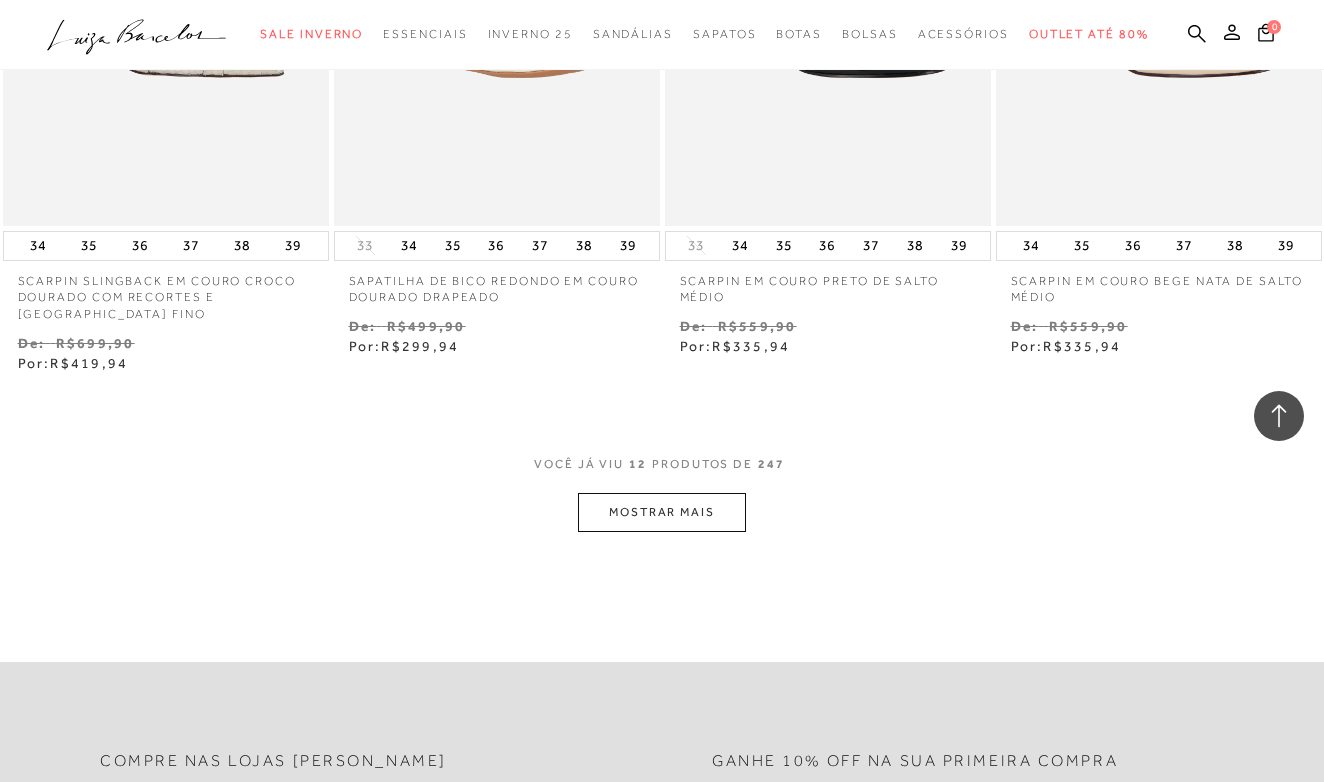 click on "MOSTRAR MAIS" at bounding box center (662, 512) 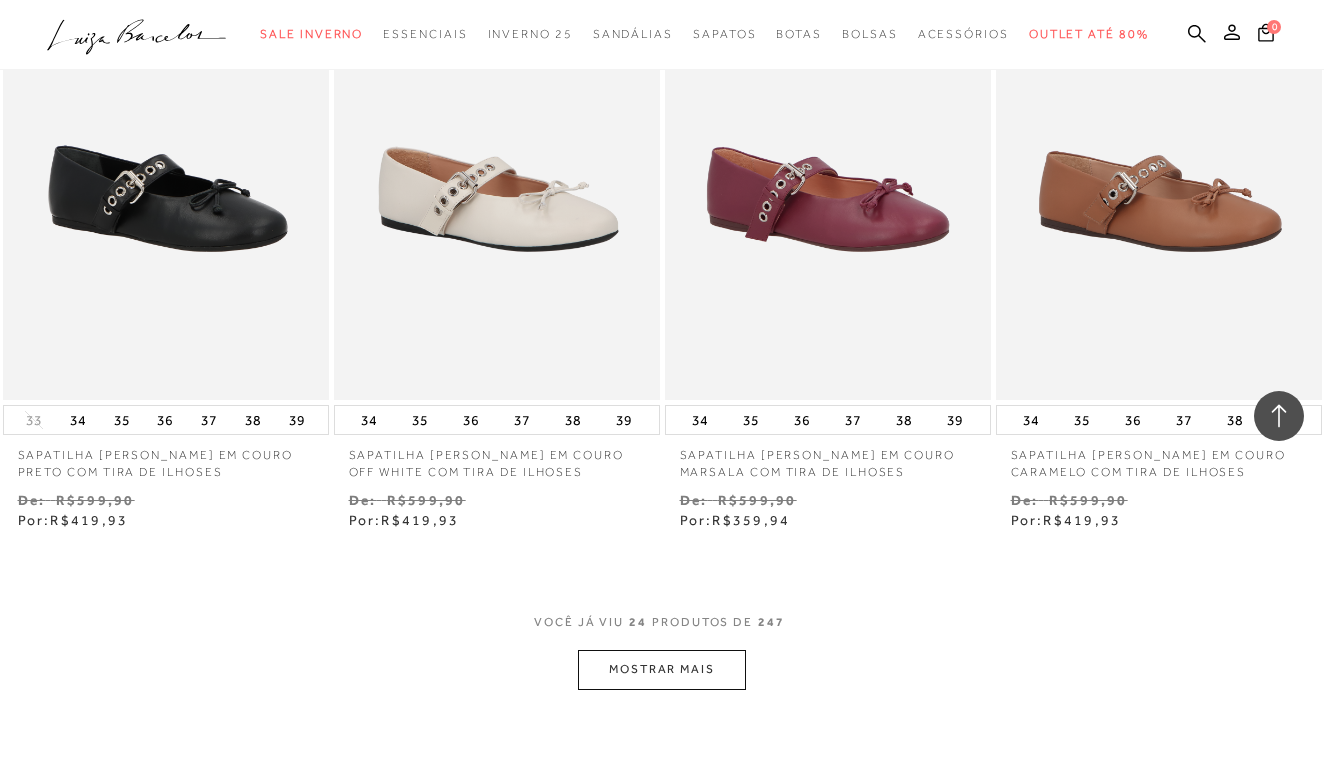 scroll, scrollTop: 3581, scrollLeft: 0, axis: vertical 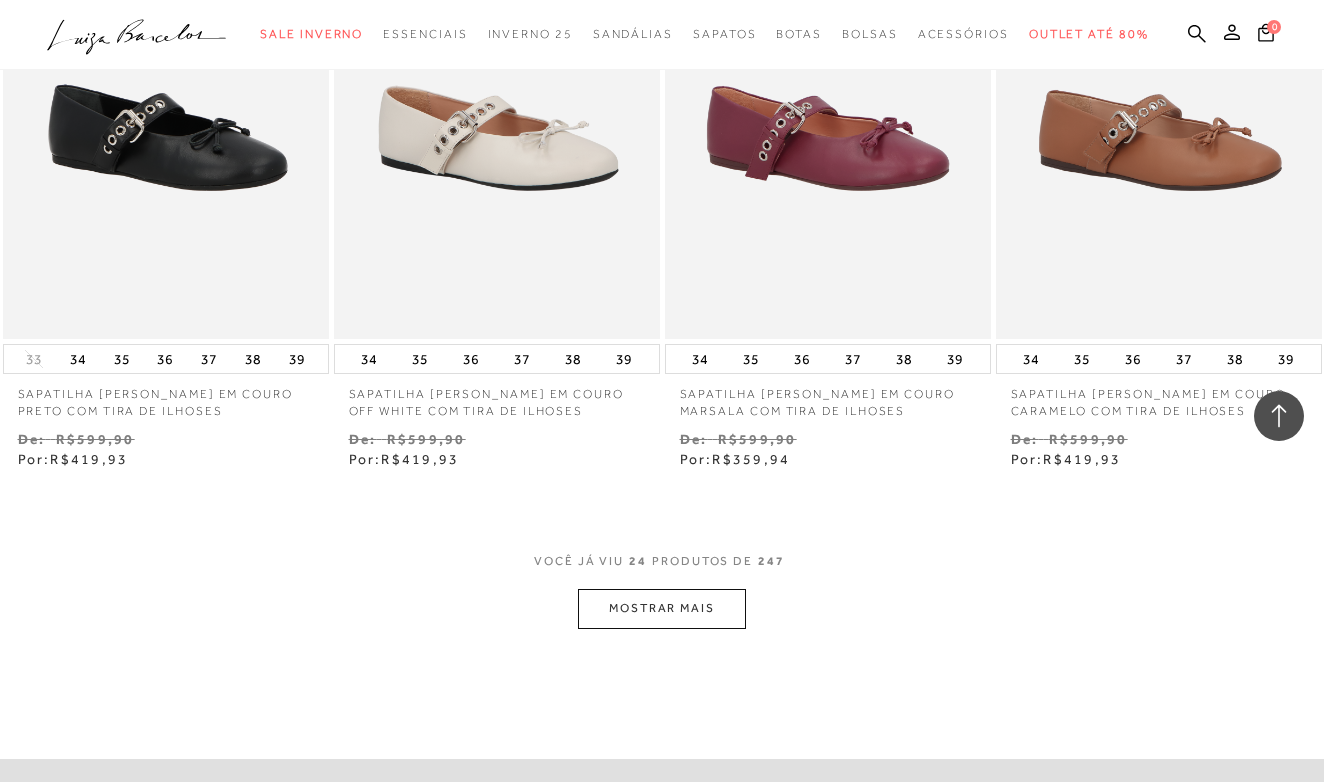 click on "MOSTRAR MAIS" at bounding box center (662, 608) 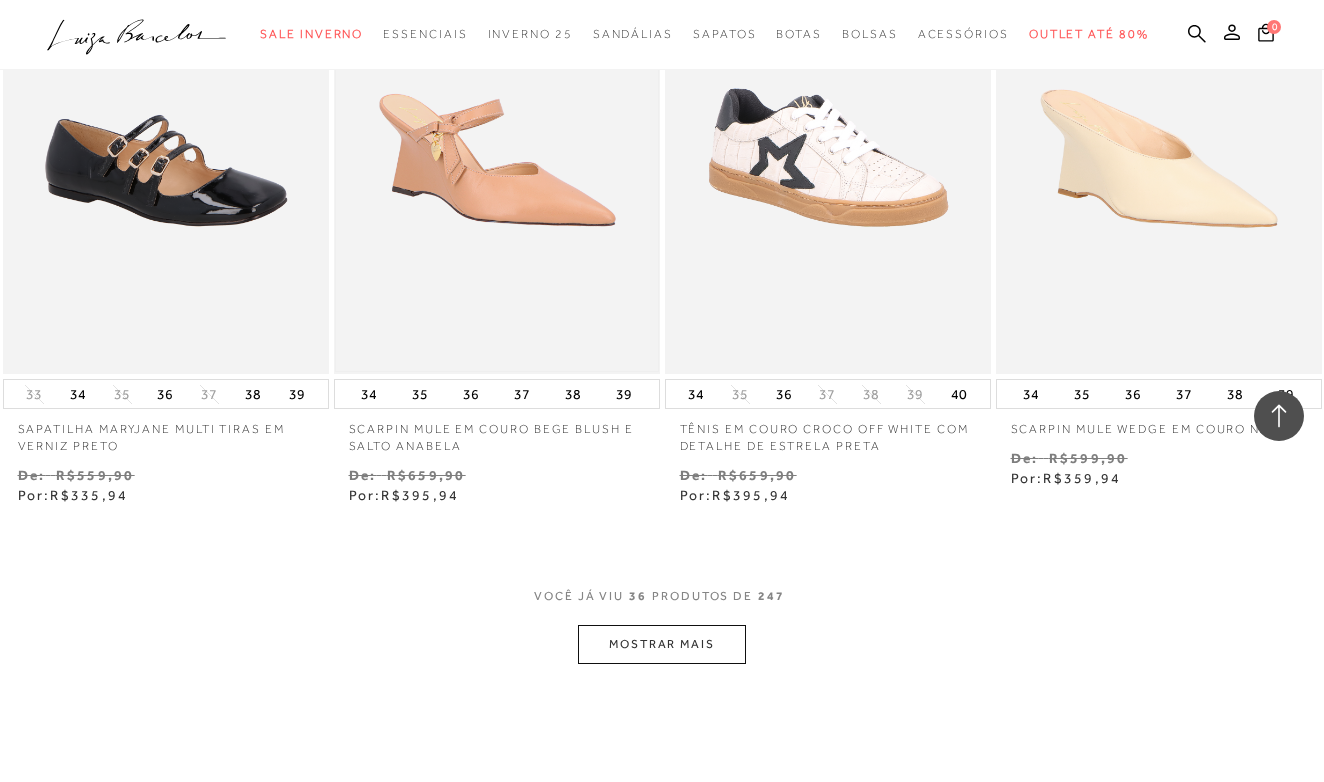 scroll, scrollTop: 5486, scrollLeft: 0, axis: vertical 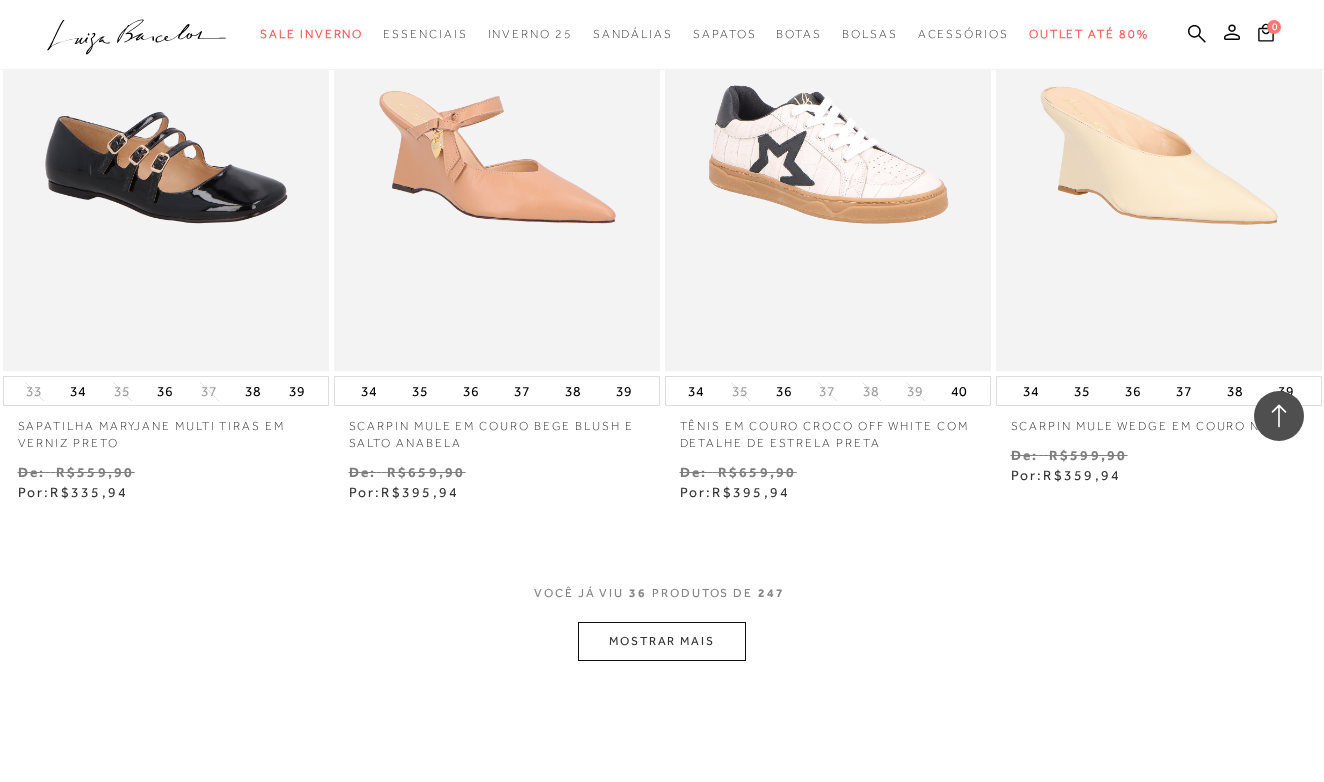 click on "MOSTRAR MAIS" at bounding box center (662, 641) 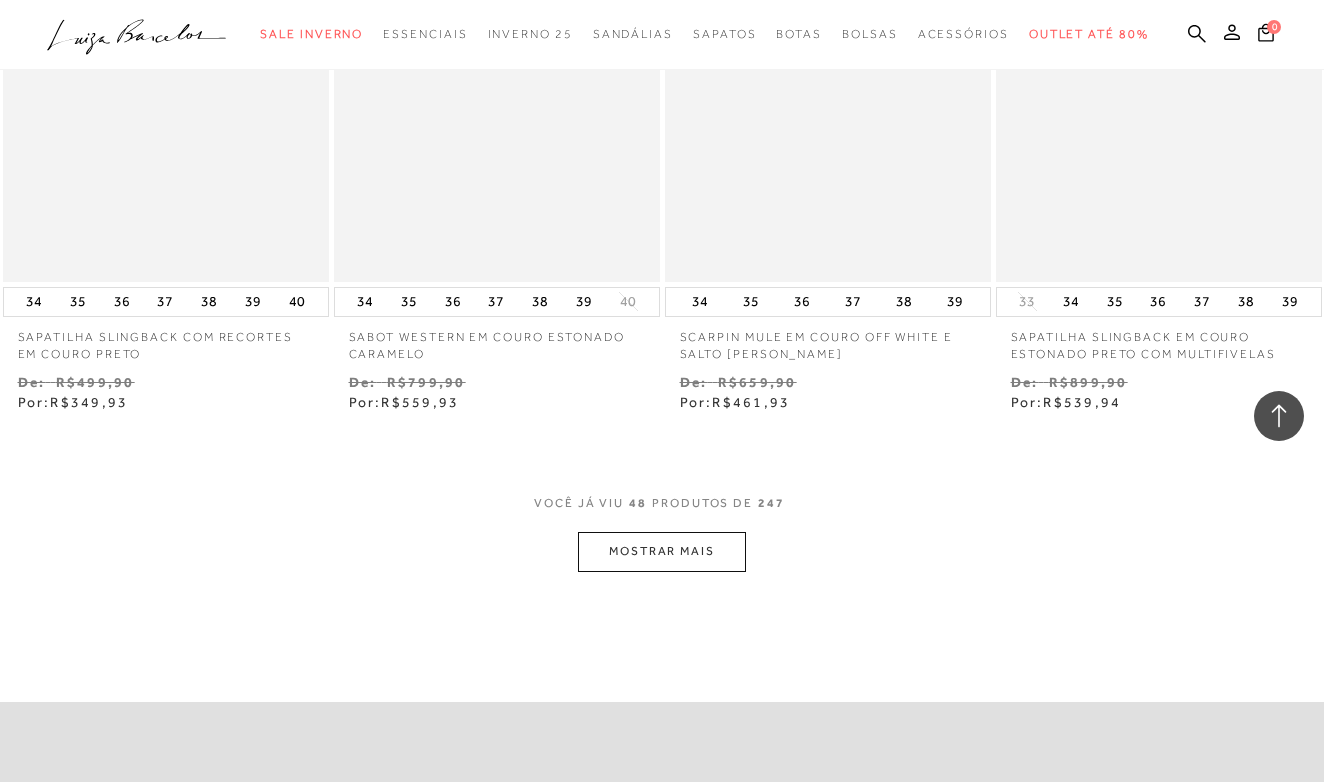scroll, scrollTop: 7497, scrollLeft: 0, axis: vertical 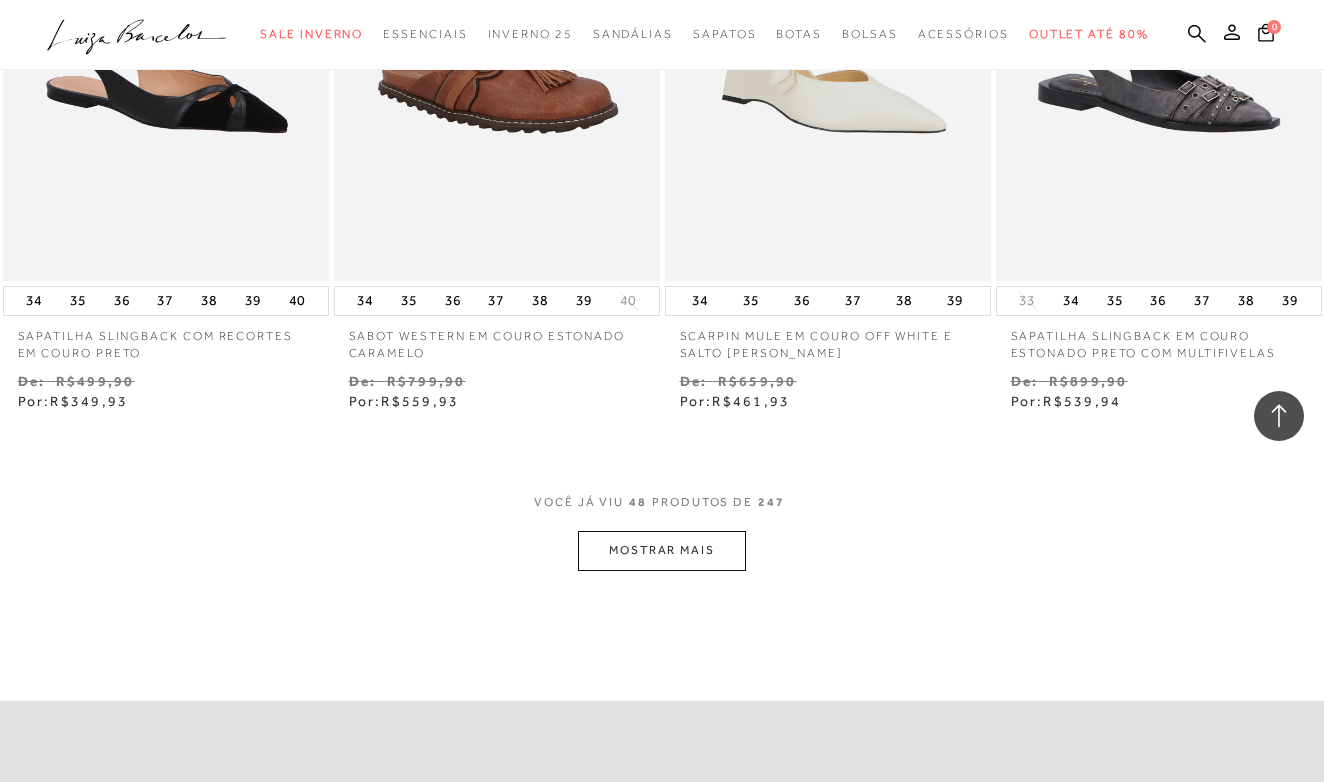 click on "MOSTRAR MAIS" at bounding box center (662, 550) 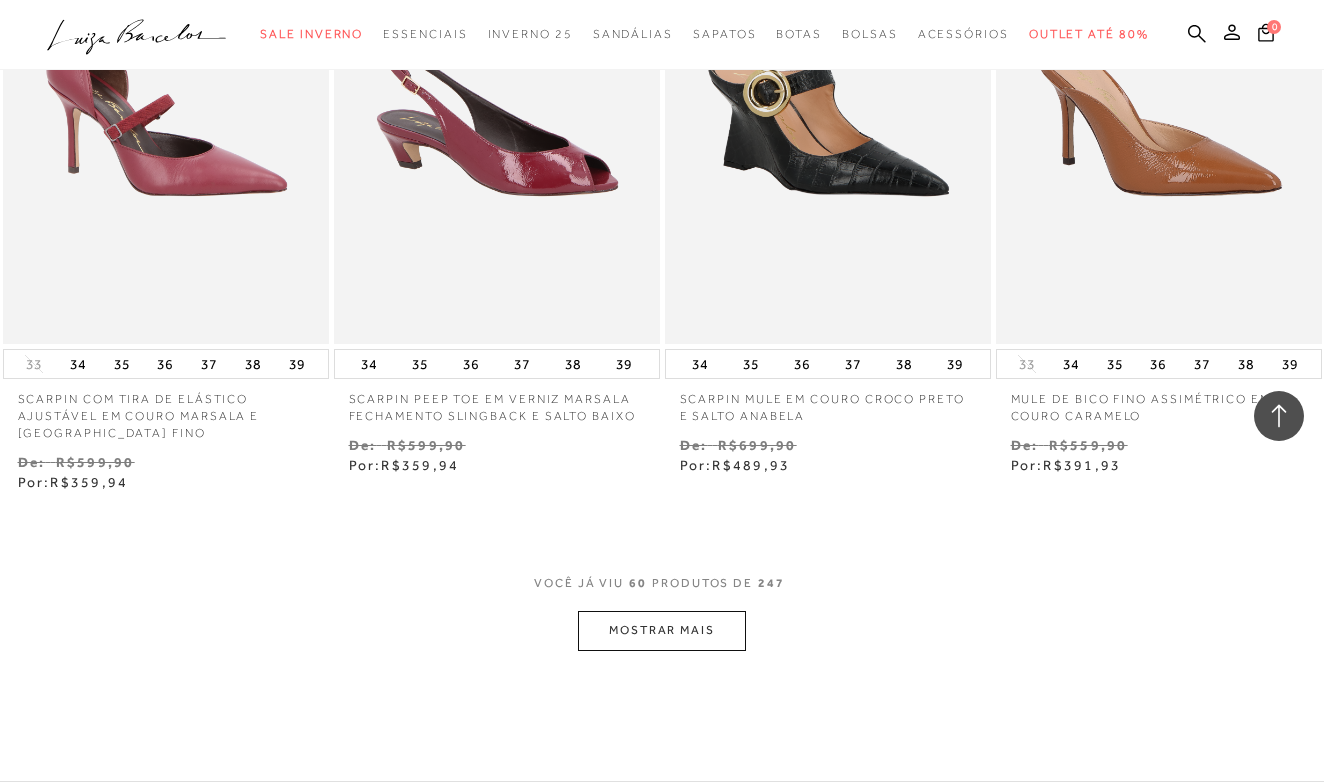 scroll, scrollTop: 9505, scrollLeft: 0, axis: vertical 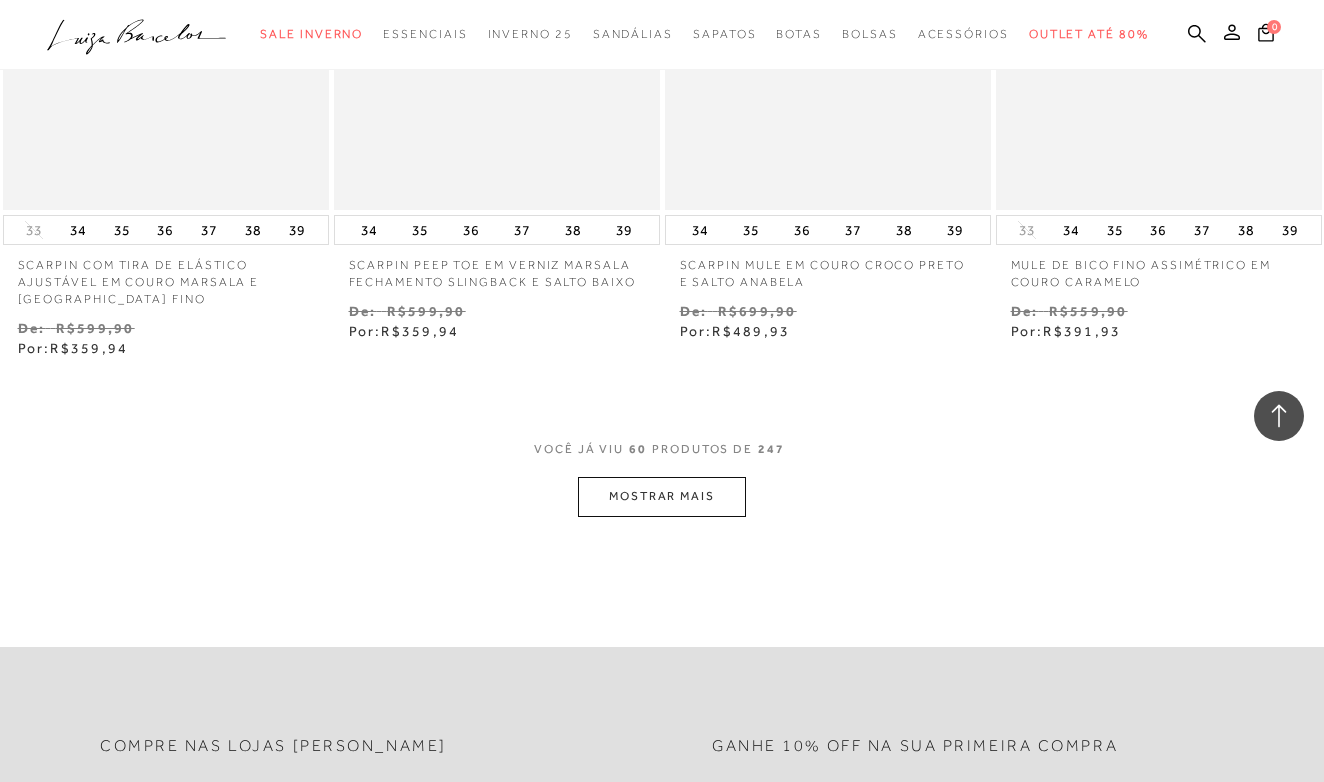 click on "MOSTRAR MAIS" at bounding box center [662, 496] 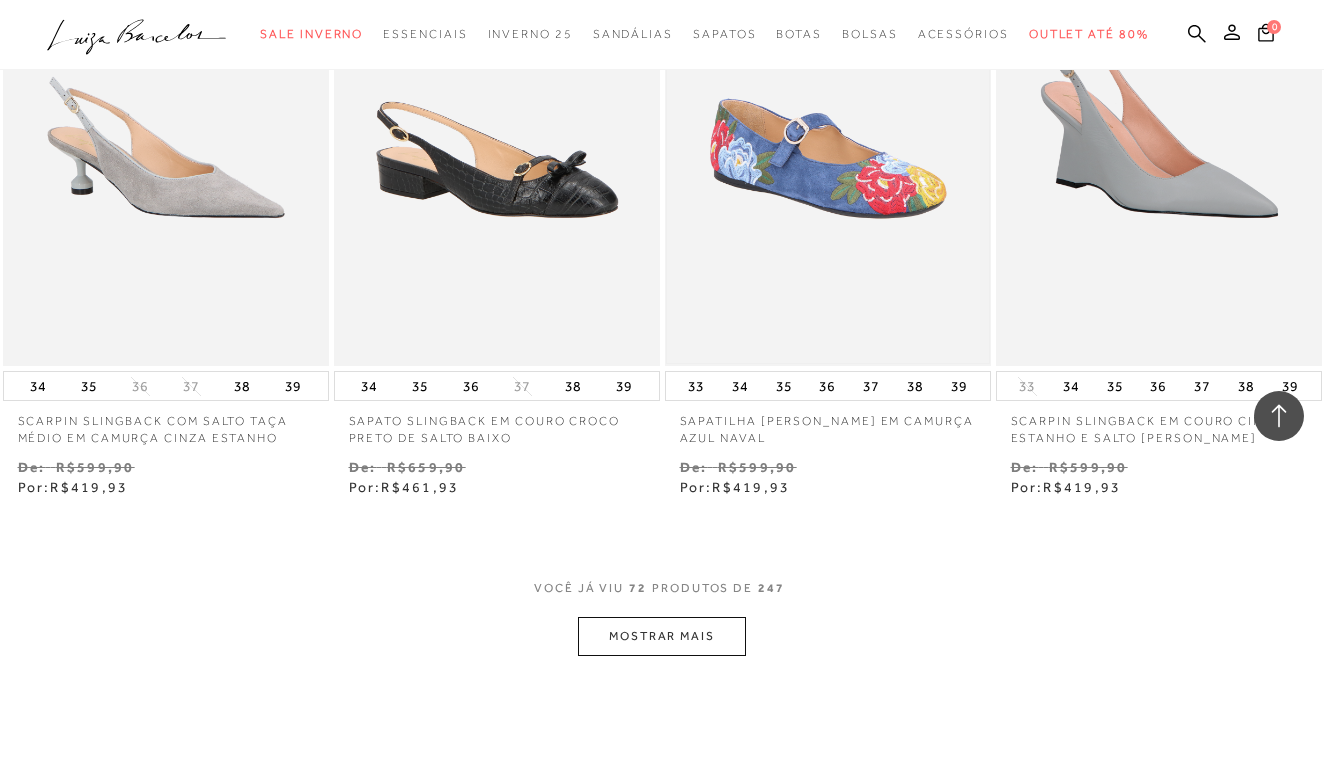 scroll, scrollTop: 11321, scrollLeft: 0, axis: vertical 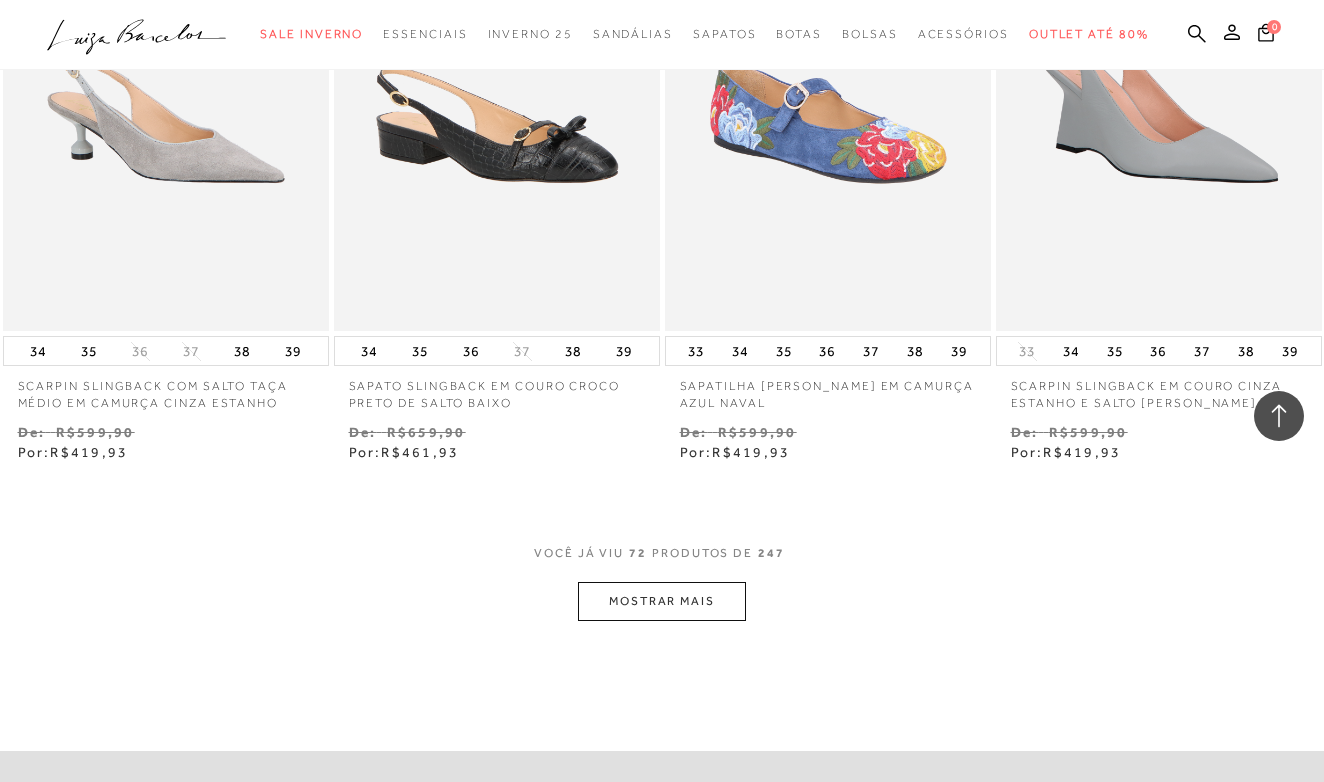 click on "MOSTRAR MAIS" at bounding box center [662, 601] 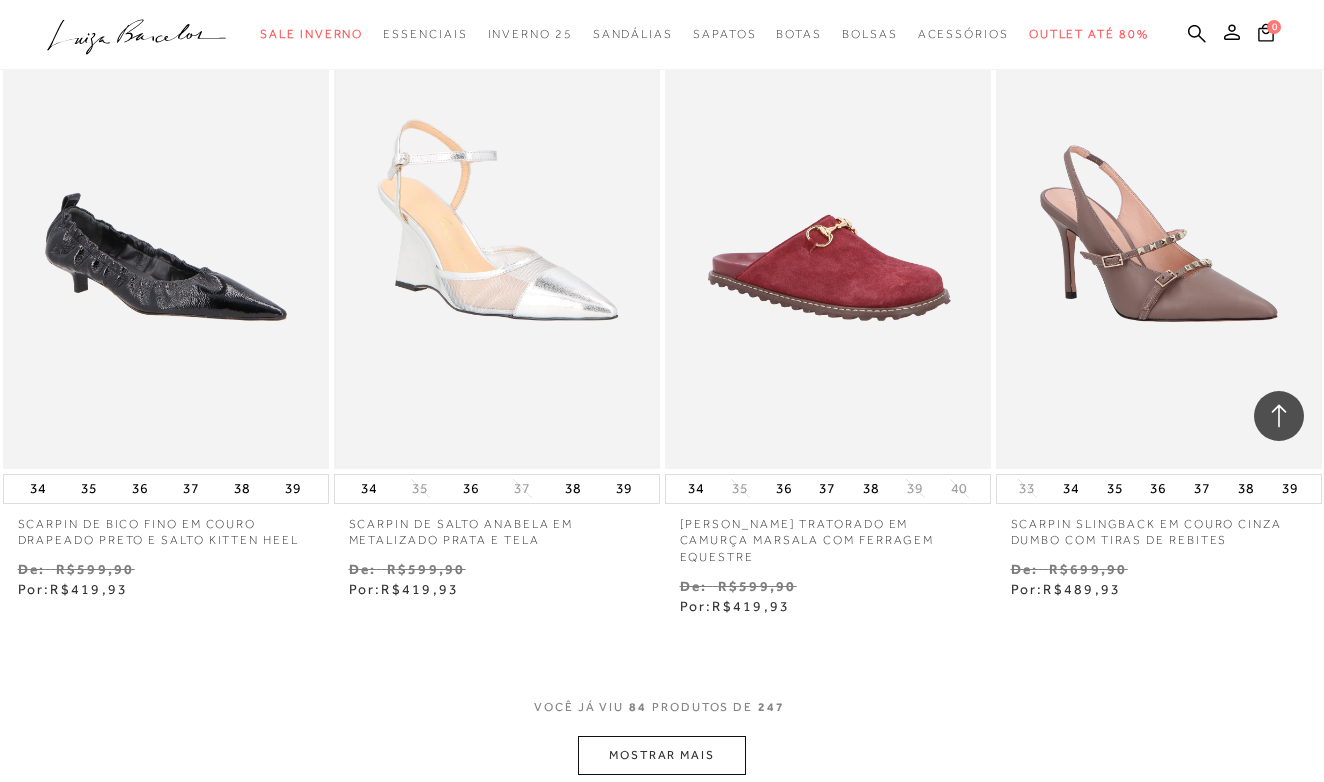 scroll, scrollTop: 13220, scrollLeft: 0, axis: vertical 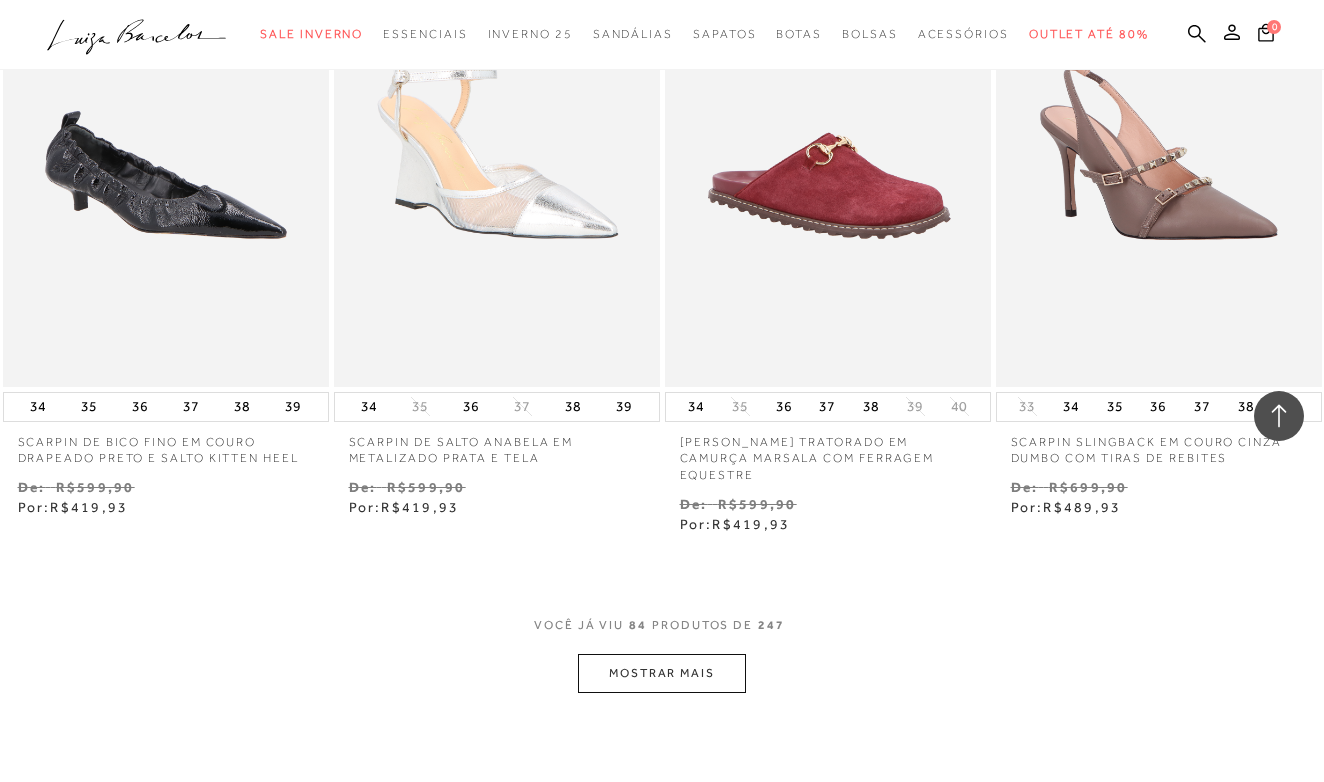 click on "MOSTRAR MAIS" at bounding box center [662, 673] 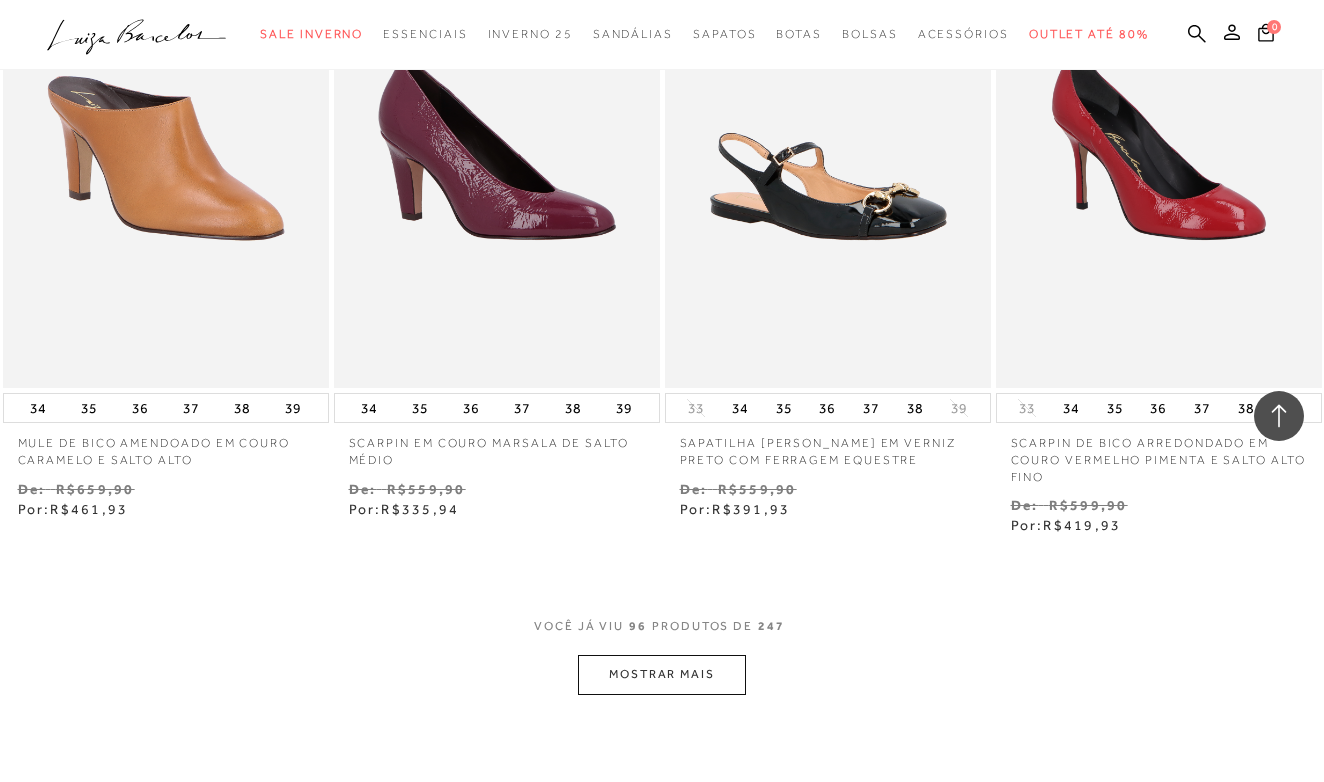 scroll, scrollTop: 15179, scrollLeft: 0, axis: vertical 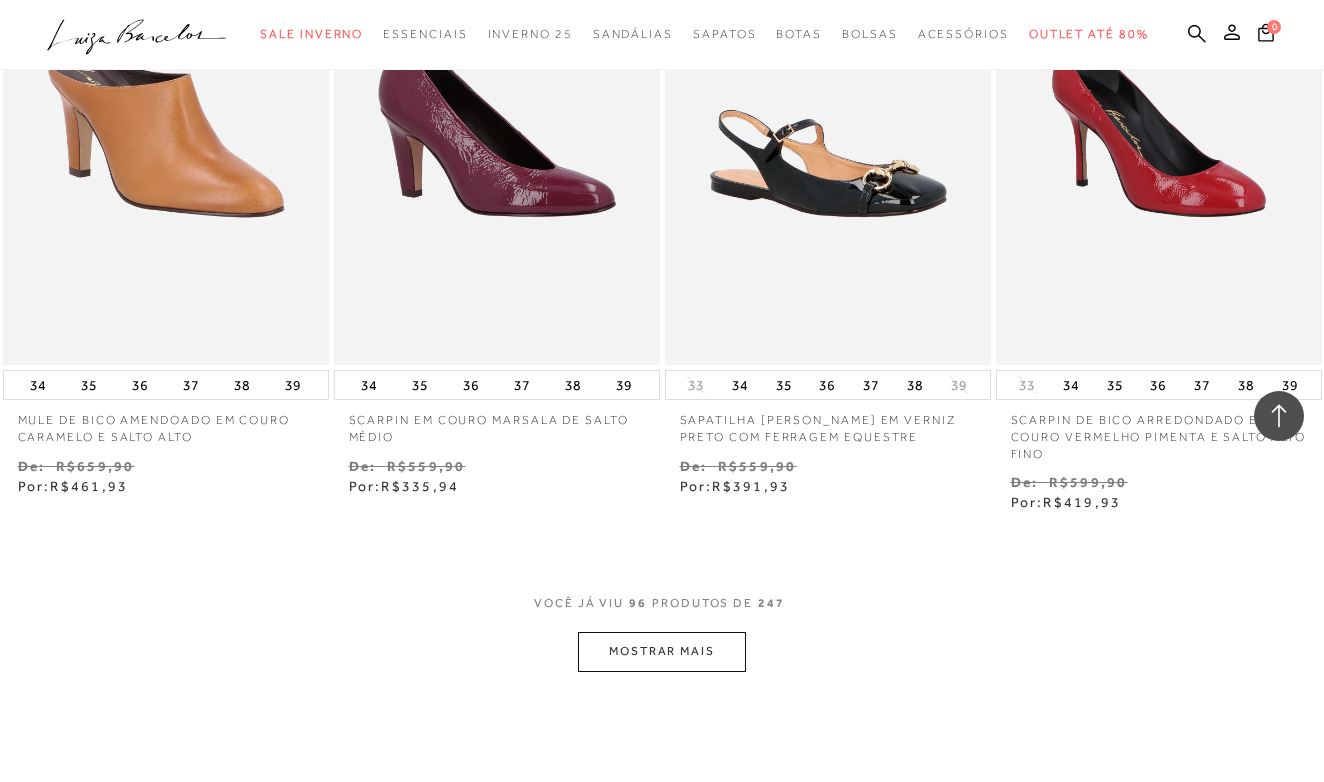 click on "MOSTRAR MAIS" at bounding box center [662, 651] 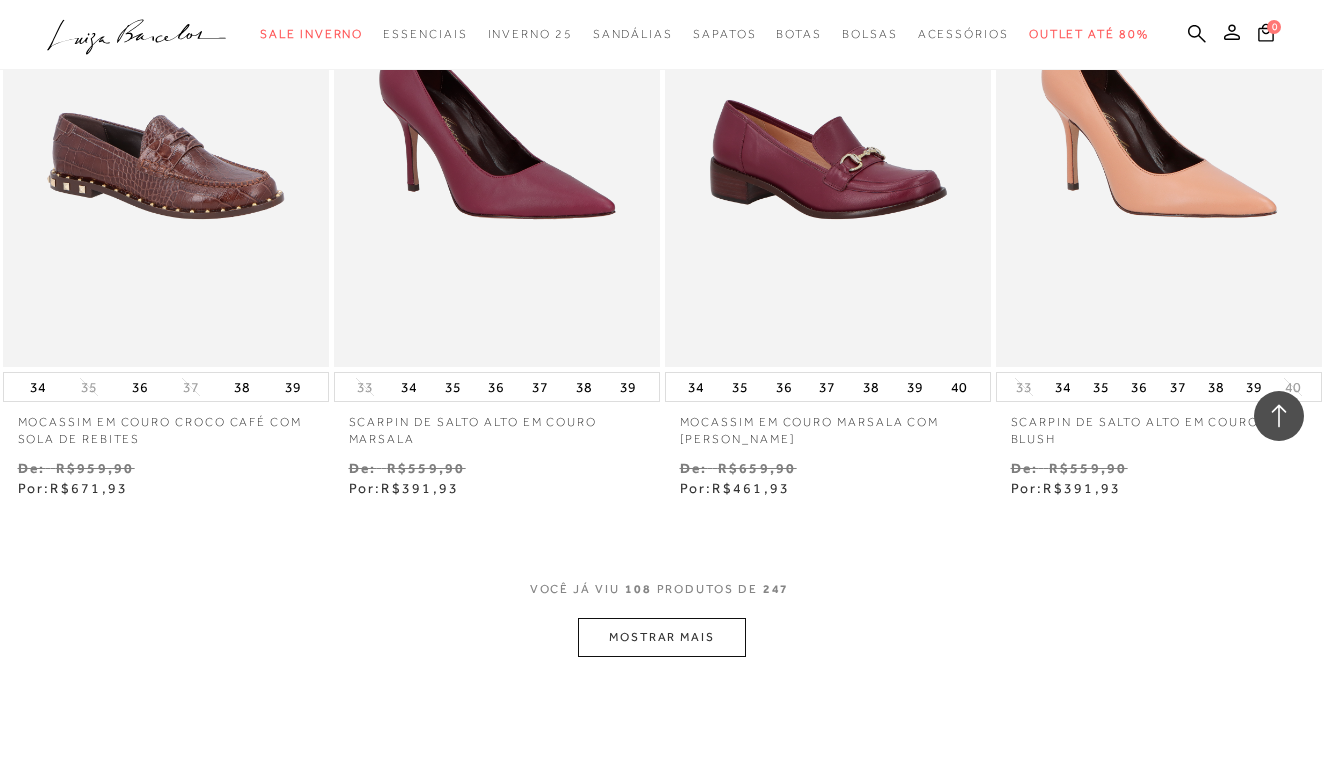 scroll, scrollTop: 17137, scrollLeft: 0, axis: vertical 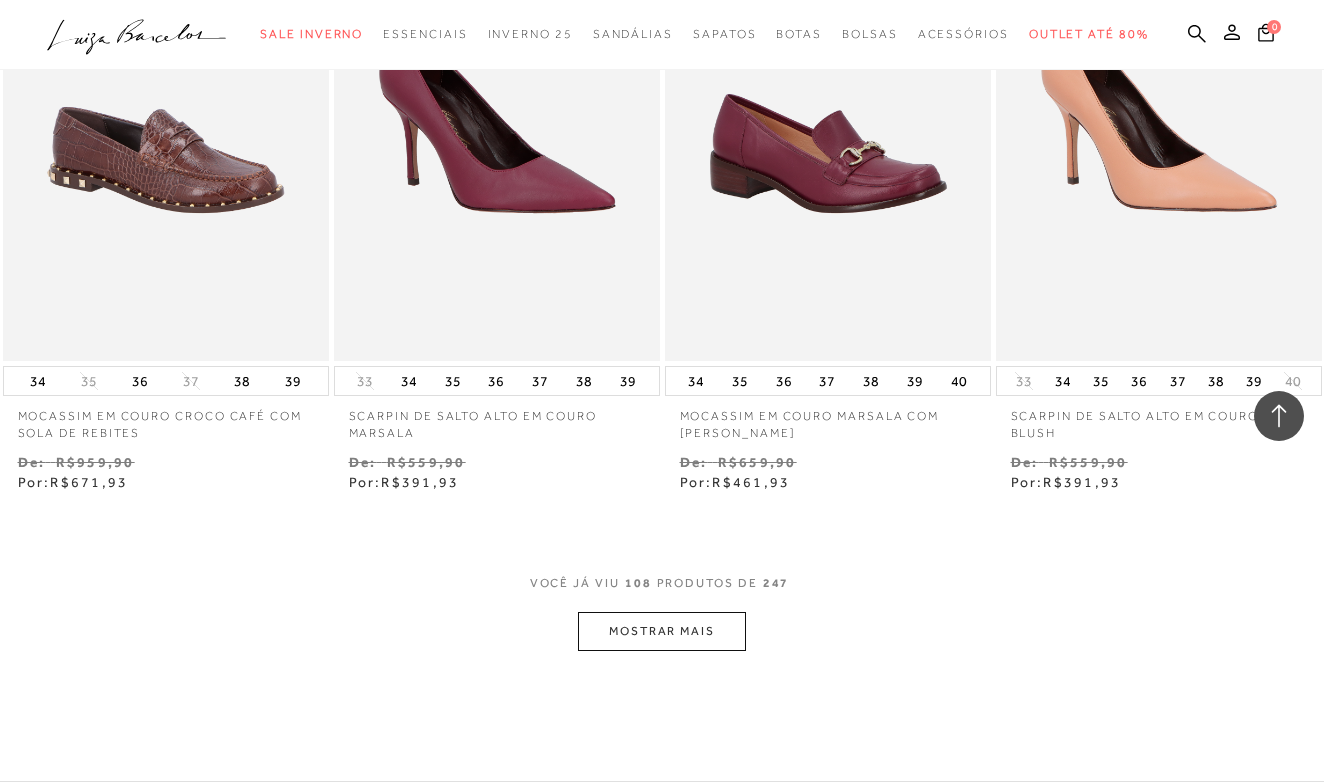 click on "MOSTRAR MAIS" at bounding box center (662, 631) 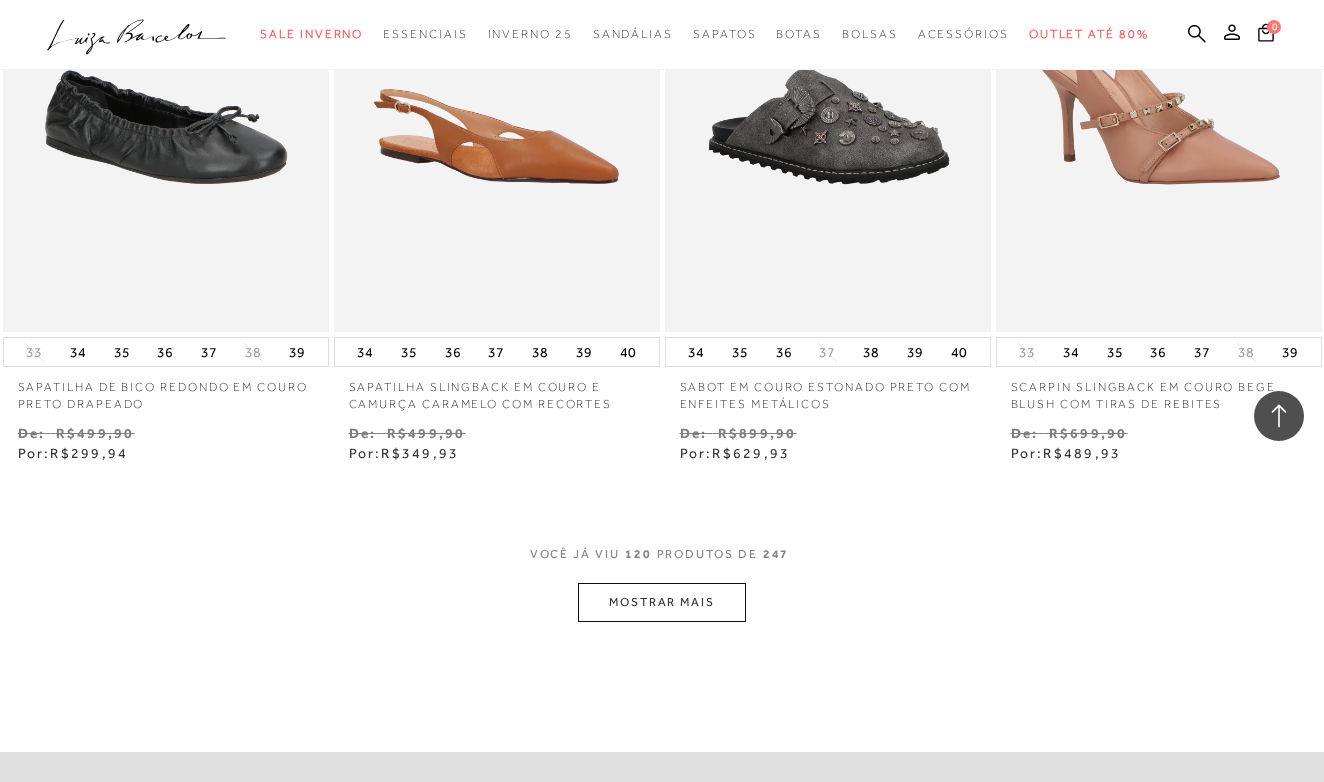 scroll, scrollTop: 19220, scrollLeft: 0, axis: vertical 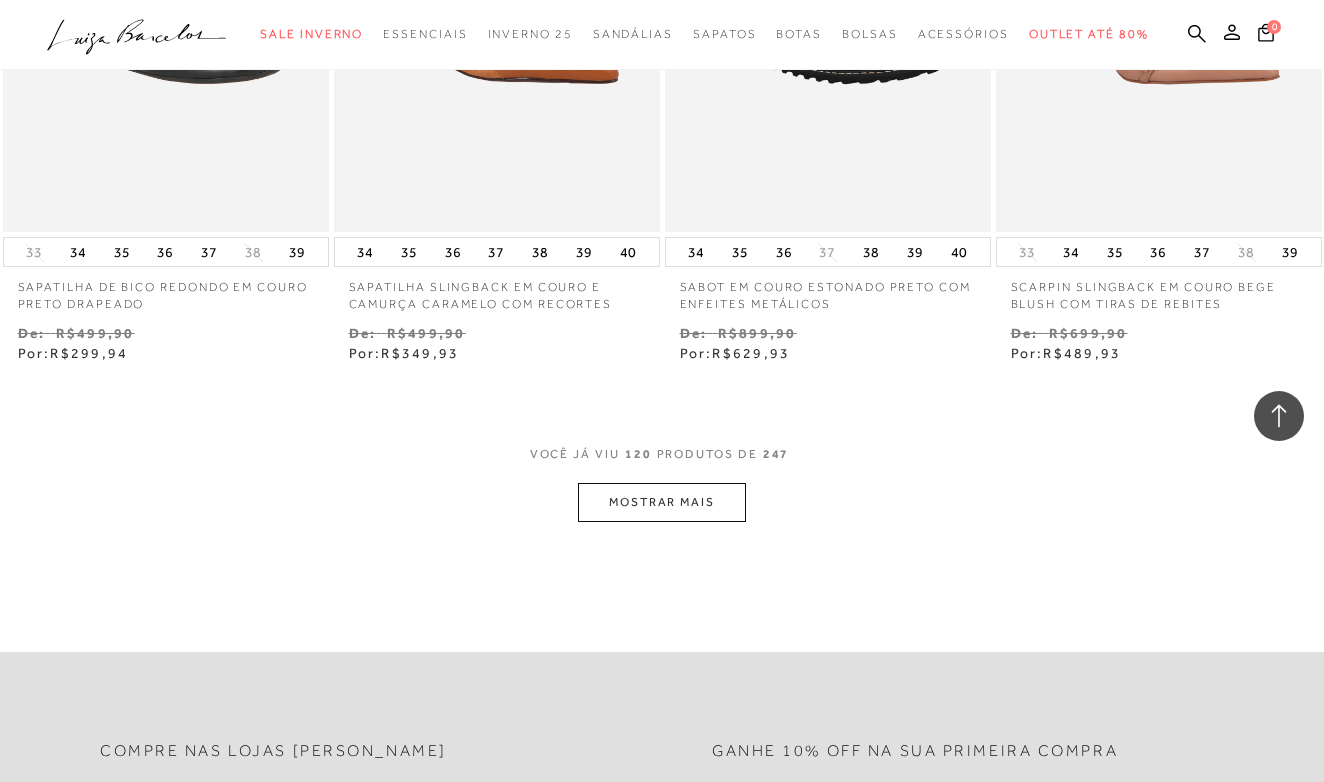 click on "MOSTRAR MAIS" at bounding box center (662, 502) 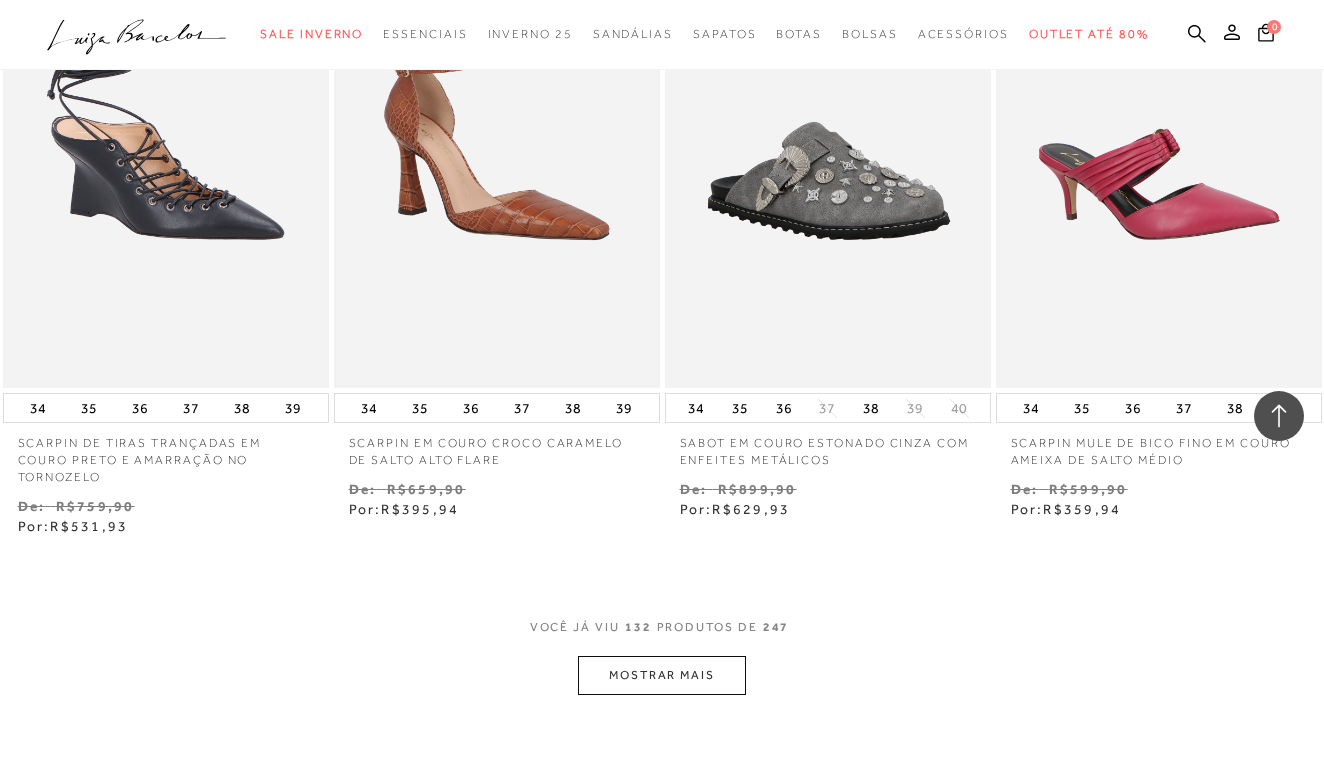 scroll, scrollTop: 21049, scrollLeft: 0, axis: vertical 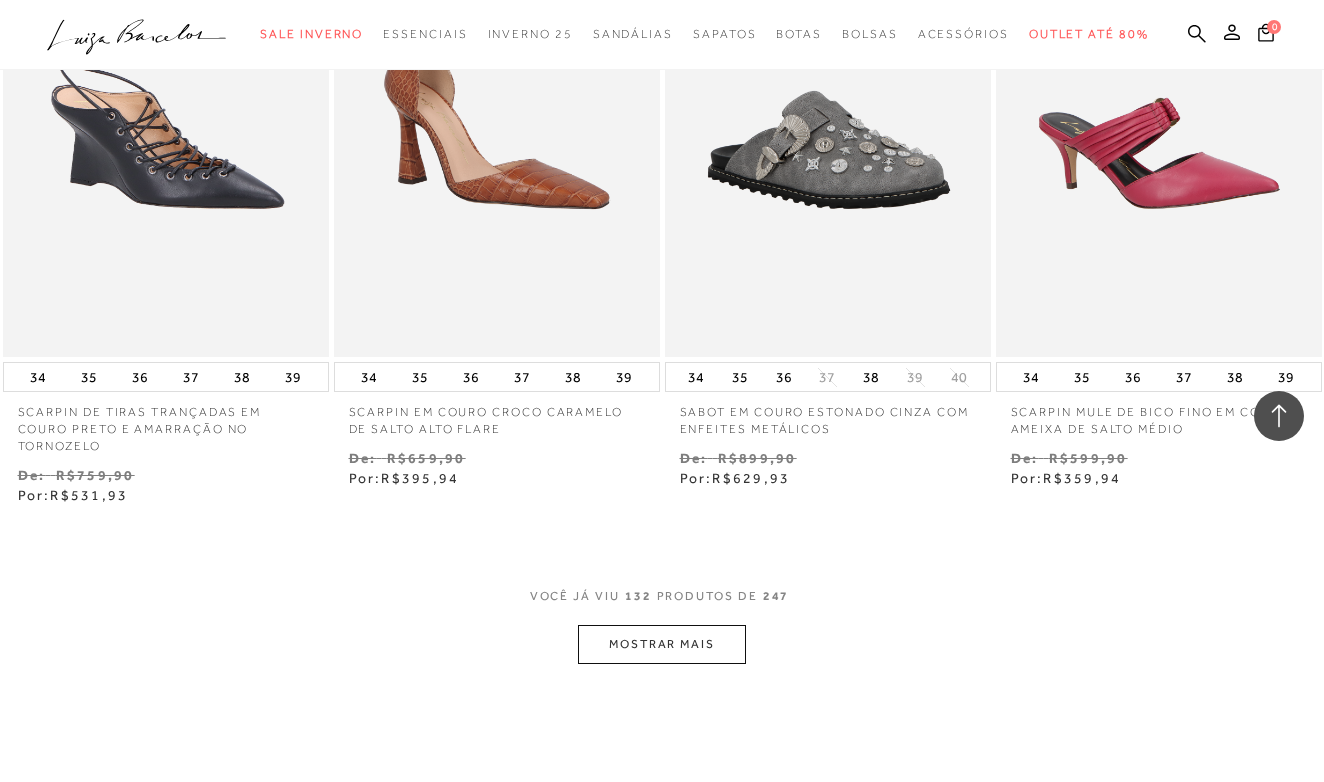 click on "MOSTRAR MAIS" at bounding box center (662, 644) 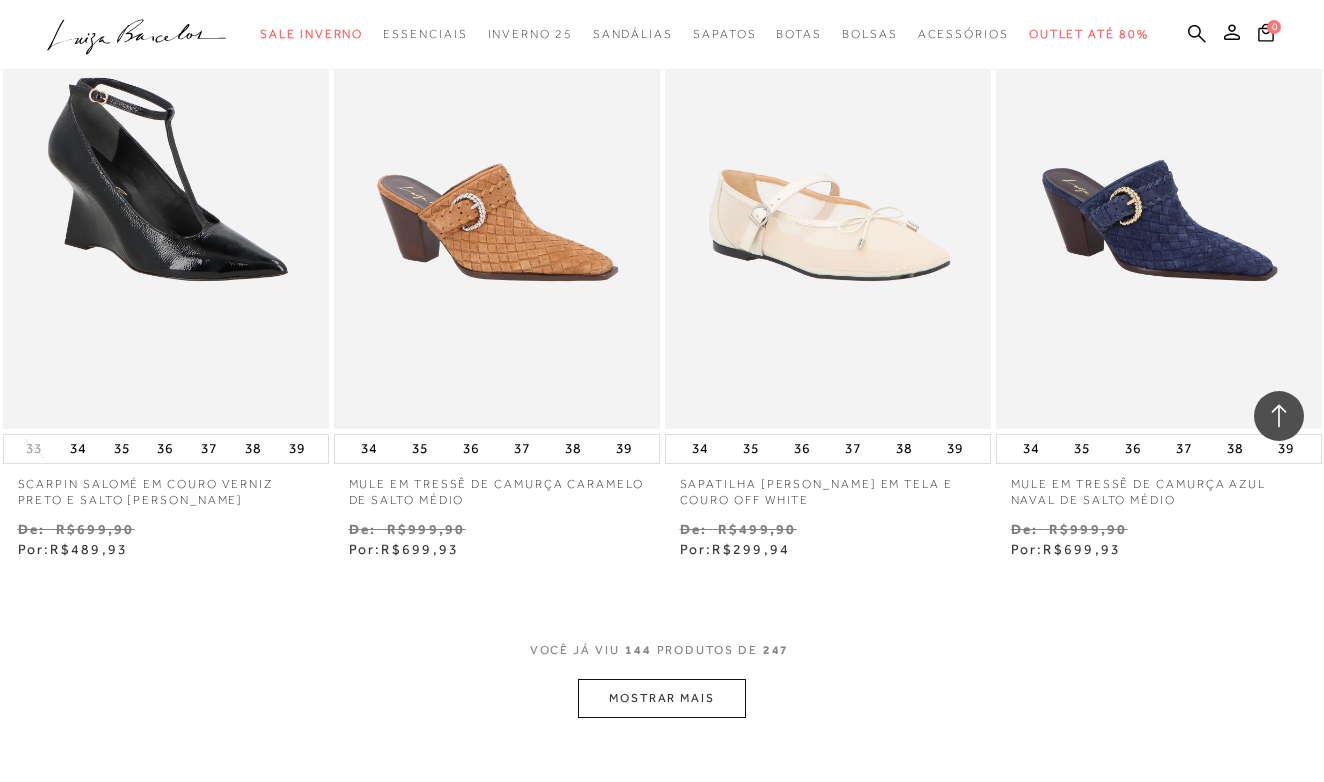 scroll, scrollTop: 22955, scrollLeft: 0, axis: vertical 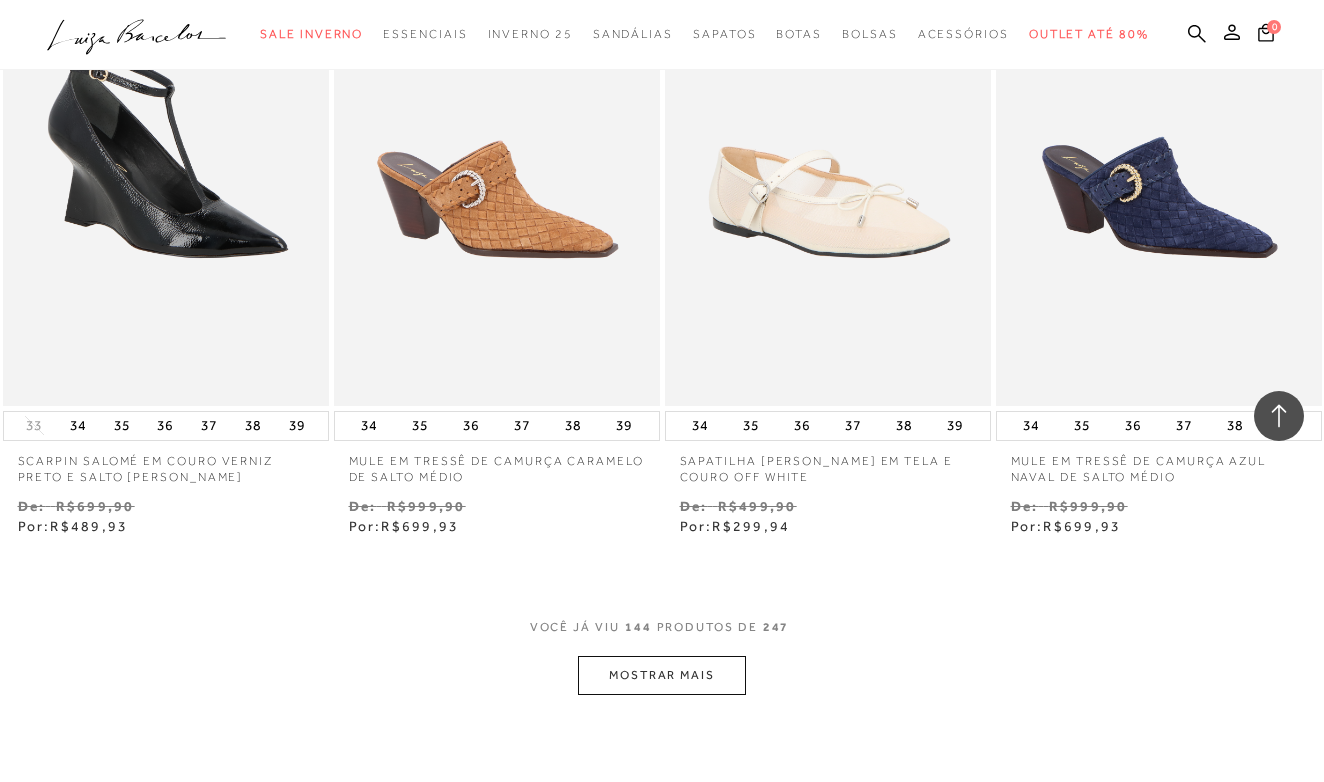 click on "MOSTRAR MAIS" at bounding box center [662, 675] 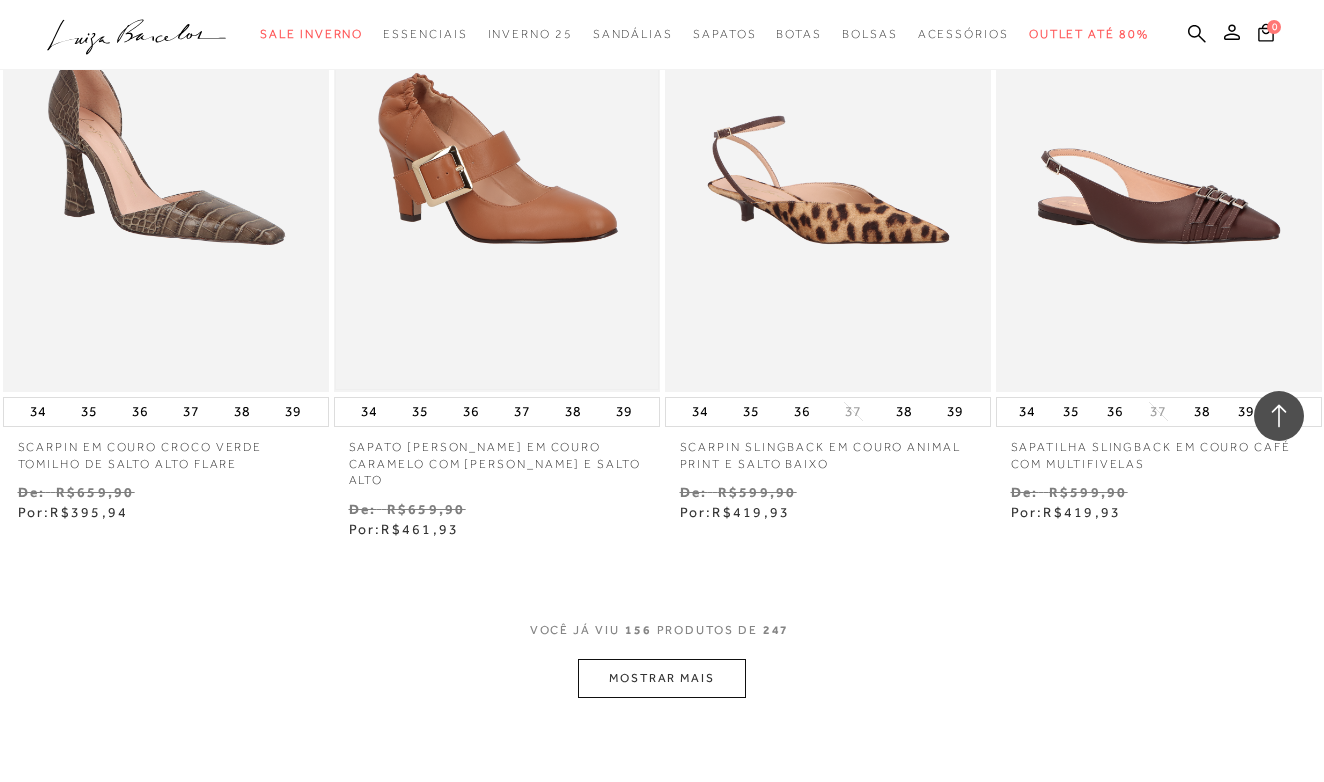 scroll, scrollTop: 24924, scrollLeft: 0, axis: vertical 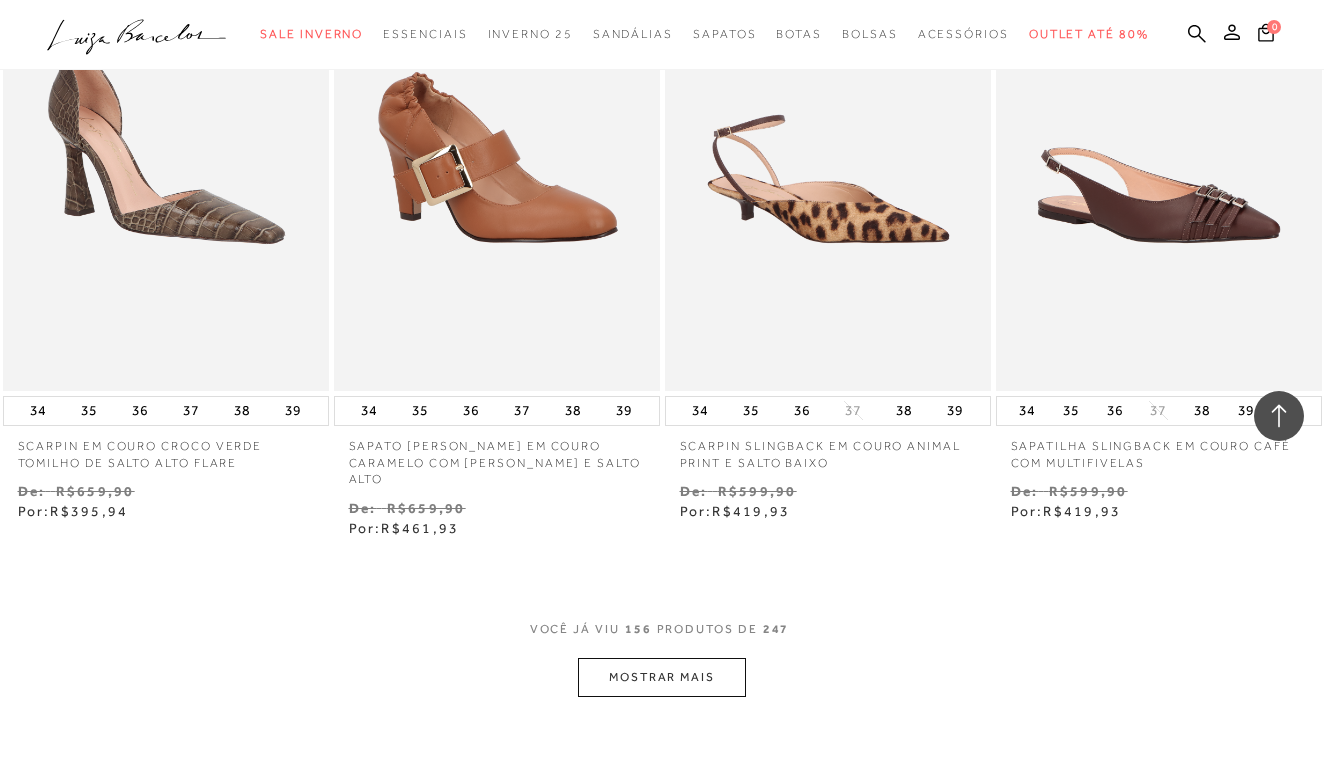 click on "MOSTRAR MAIS" at bounding box center [662, 677] 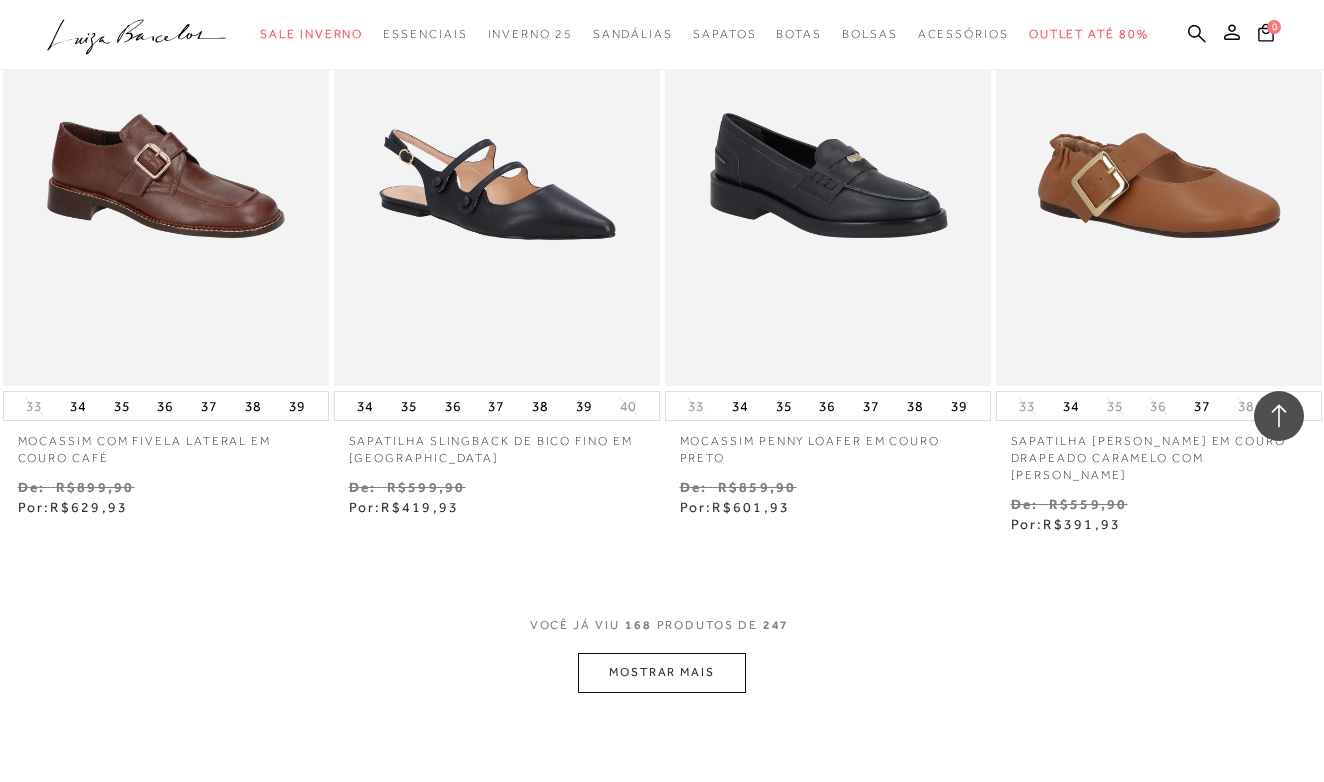 scroll, scrollTop: 26867, scrollLeft: 0, axis: vertical 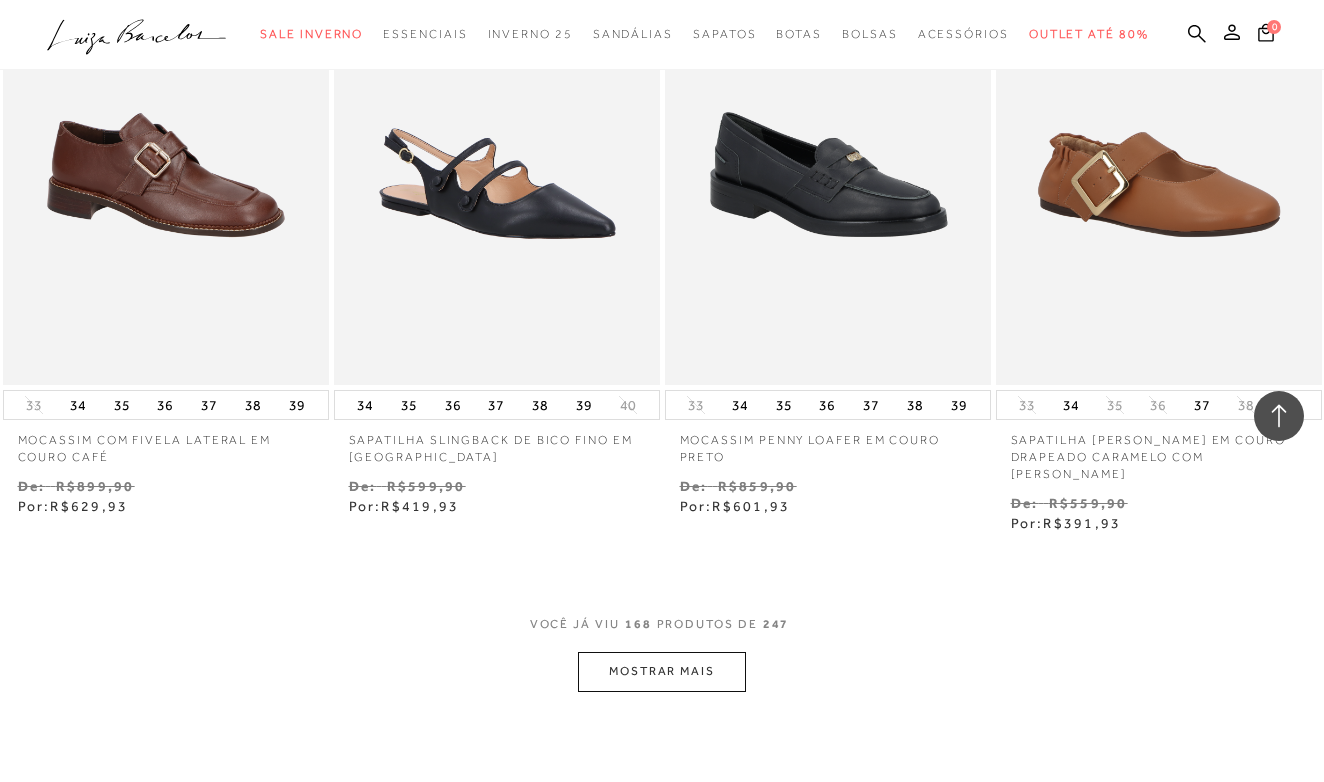 click on "MOSTRAR MAIS" at bounding box center [662, 671] 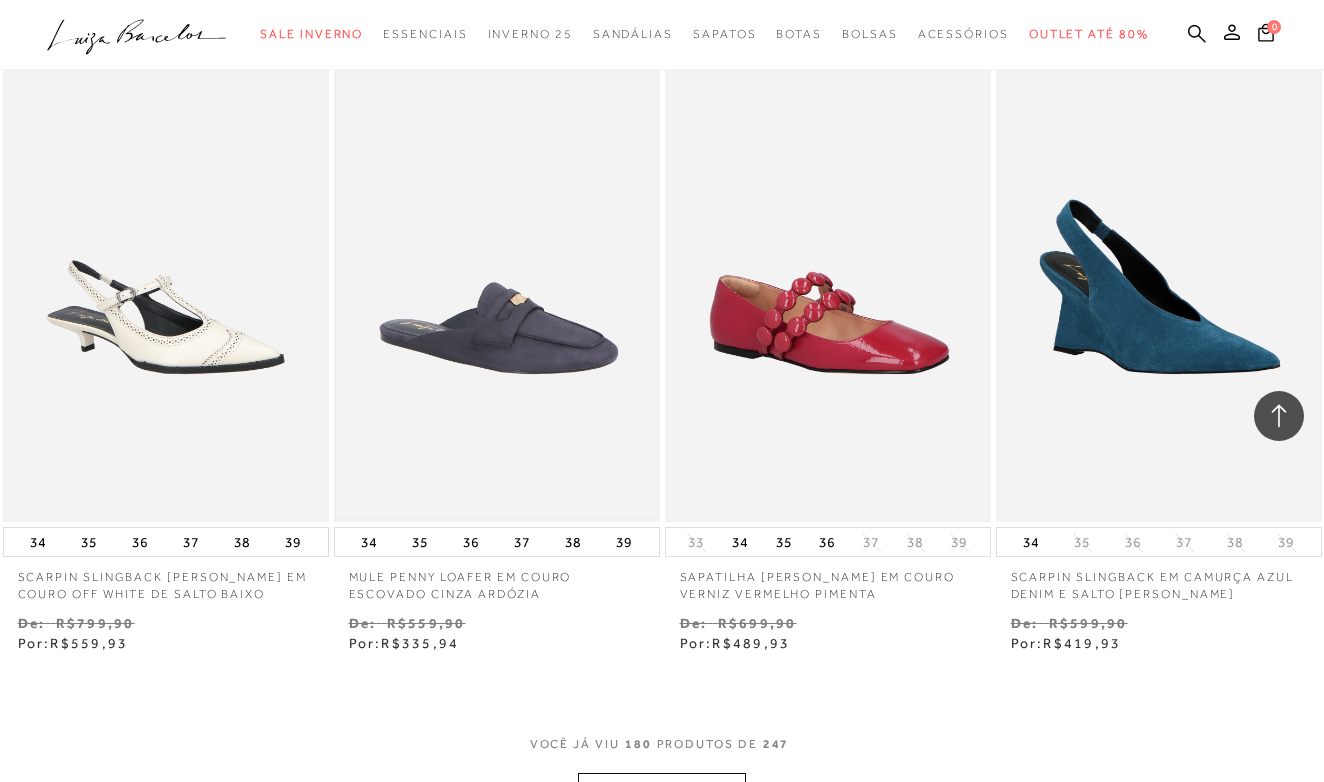 scroll, scrollTop: 28689, scrollLeft: 0, axis: vertical 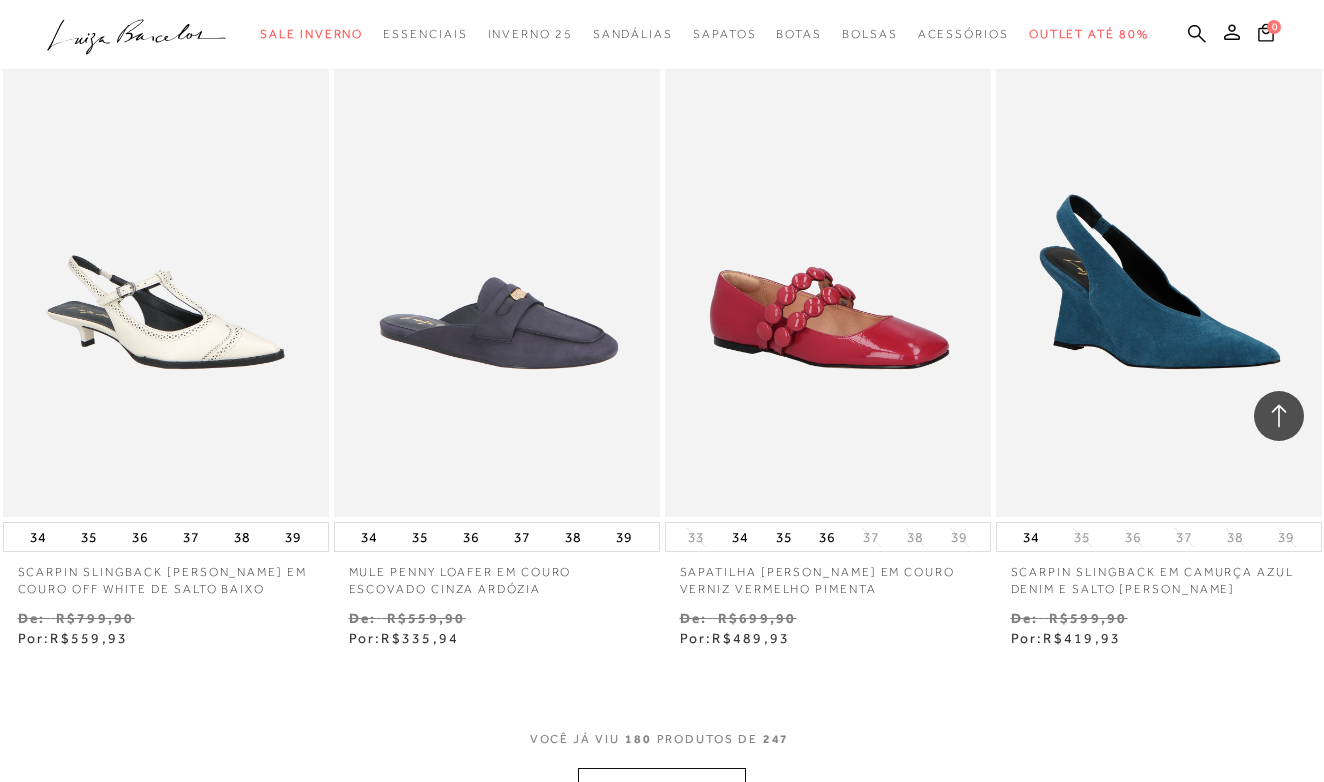 click on "MOSTRAR MAIS" at bounding box center (662, 787) 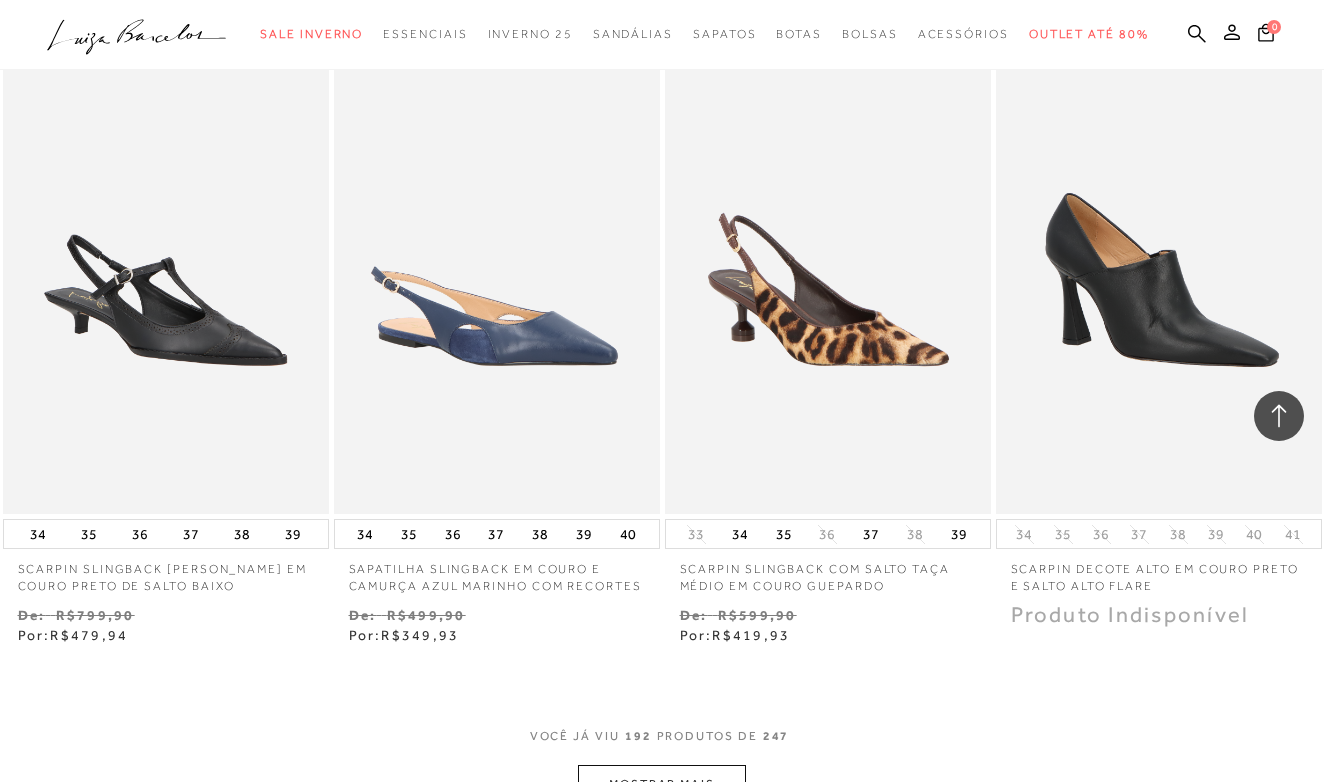 scroll, scrollTop: 30647, scrollLeft: 0, axis: vertical 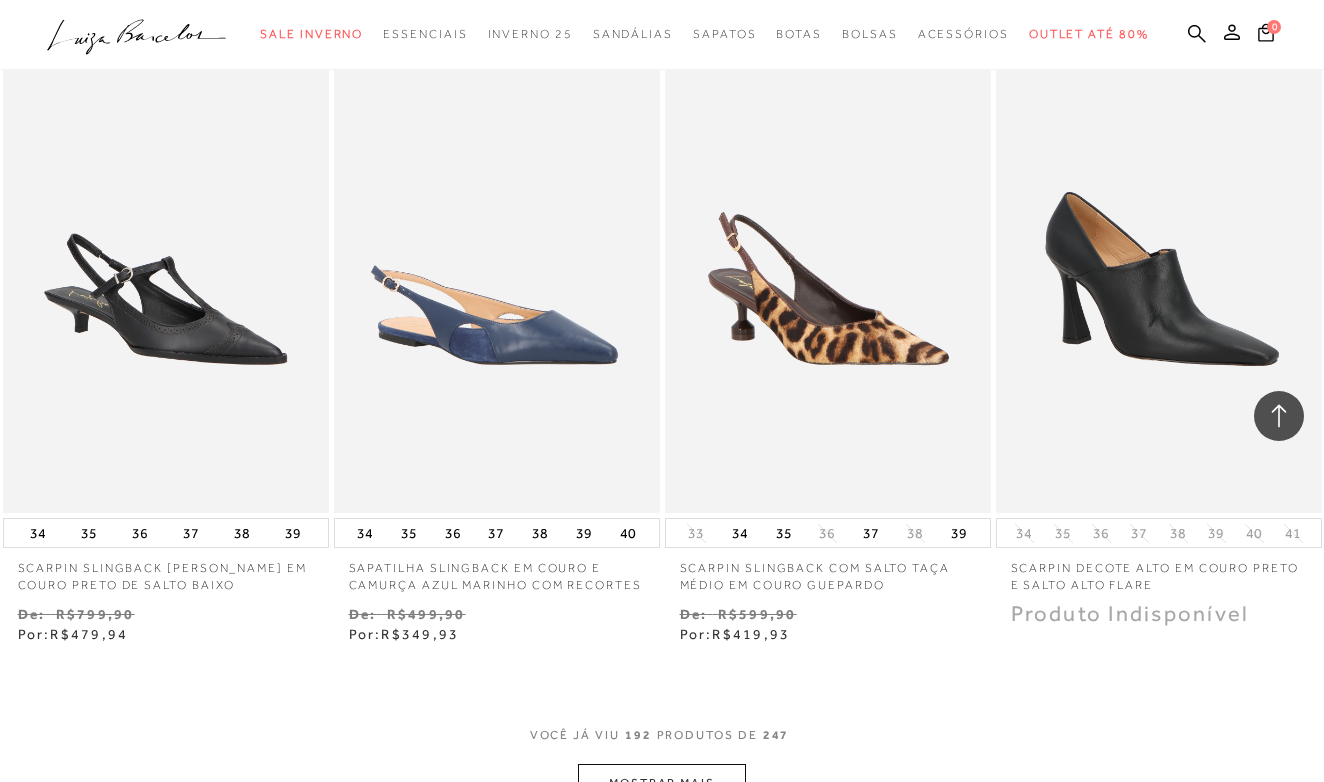 click on "MOSTRAR MAIS" at bounding box center (662, 783) 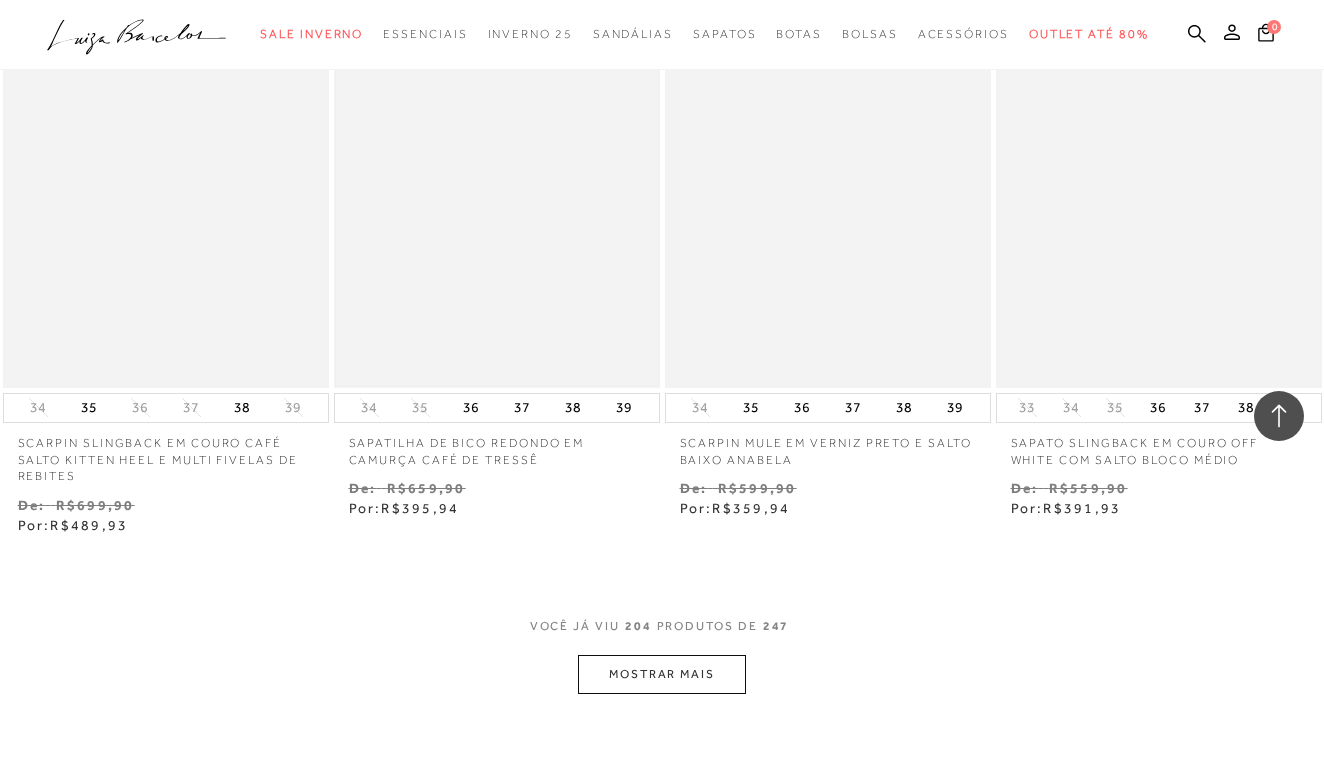 scroll, scrollTop: 32713, scrollLeft: 0, axis: vertical 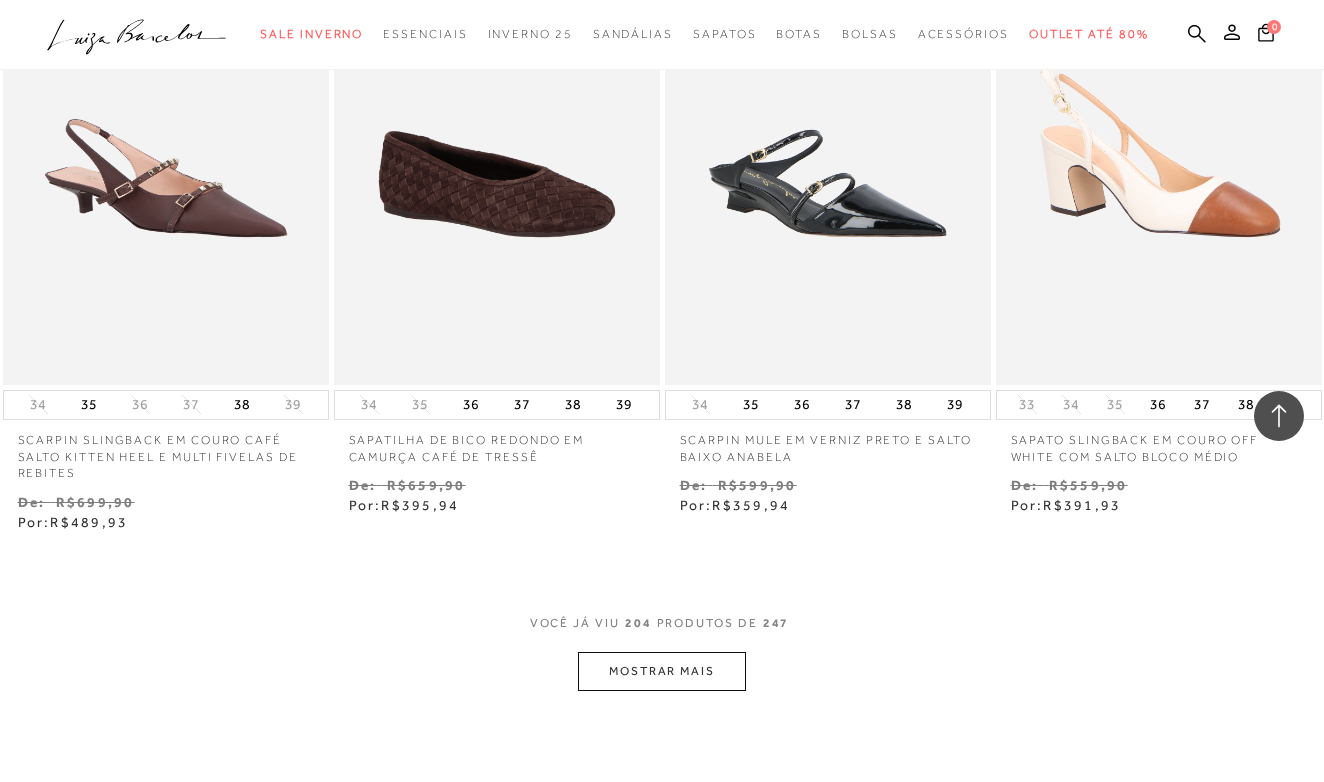 click on "MOSTRAR MAIS" at bounding box center [662, 671] 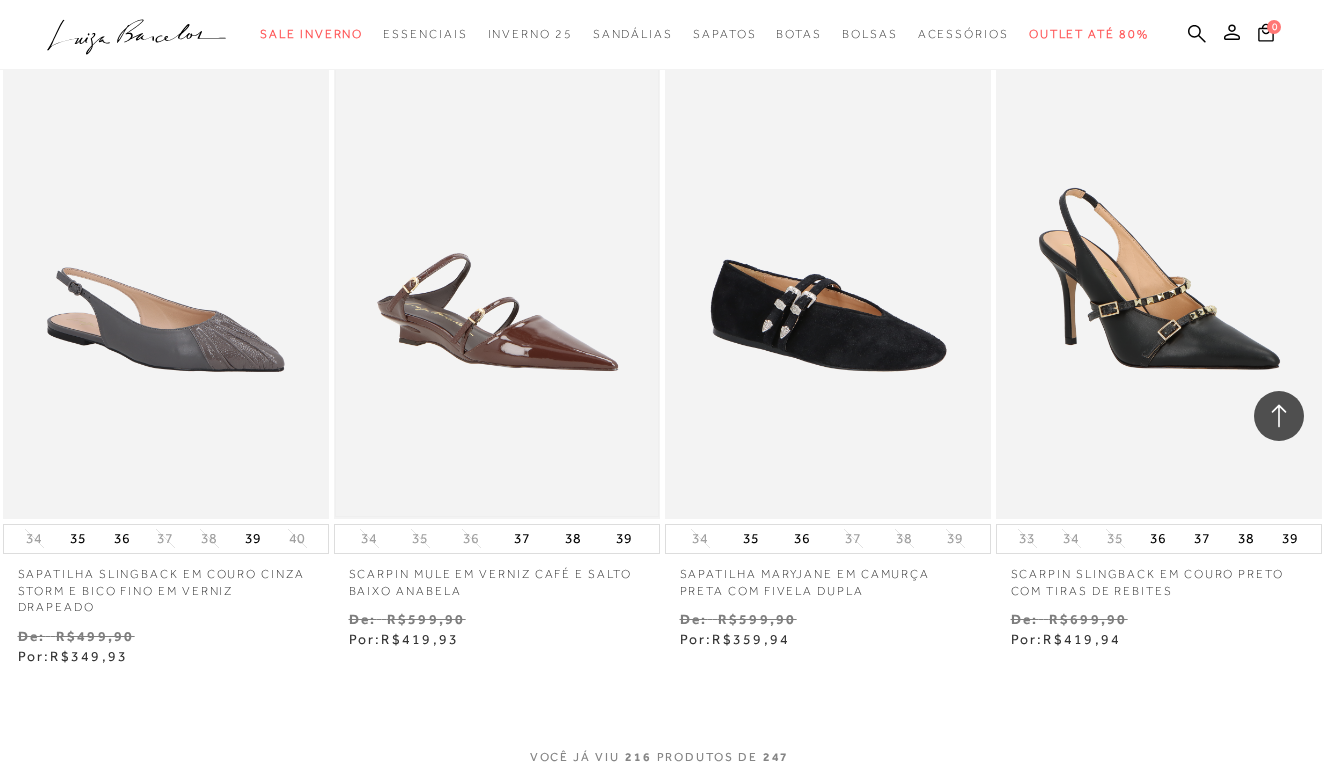 scroll, scrollTop: 34551, scrollLeft: 0, axis: vertical 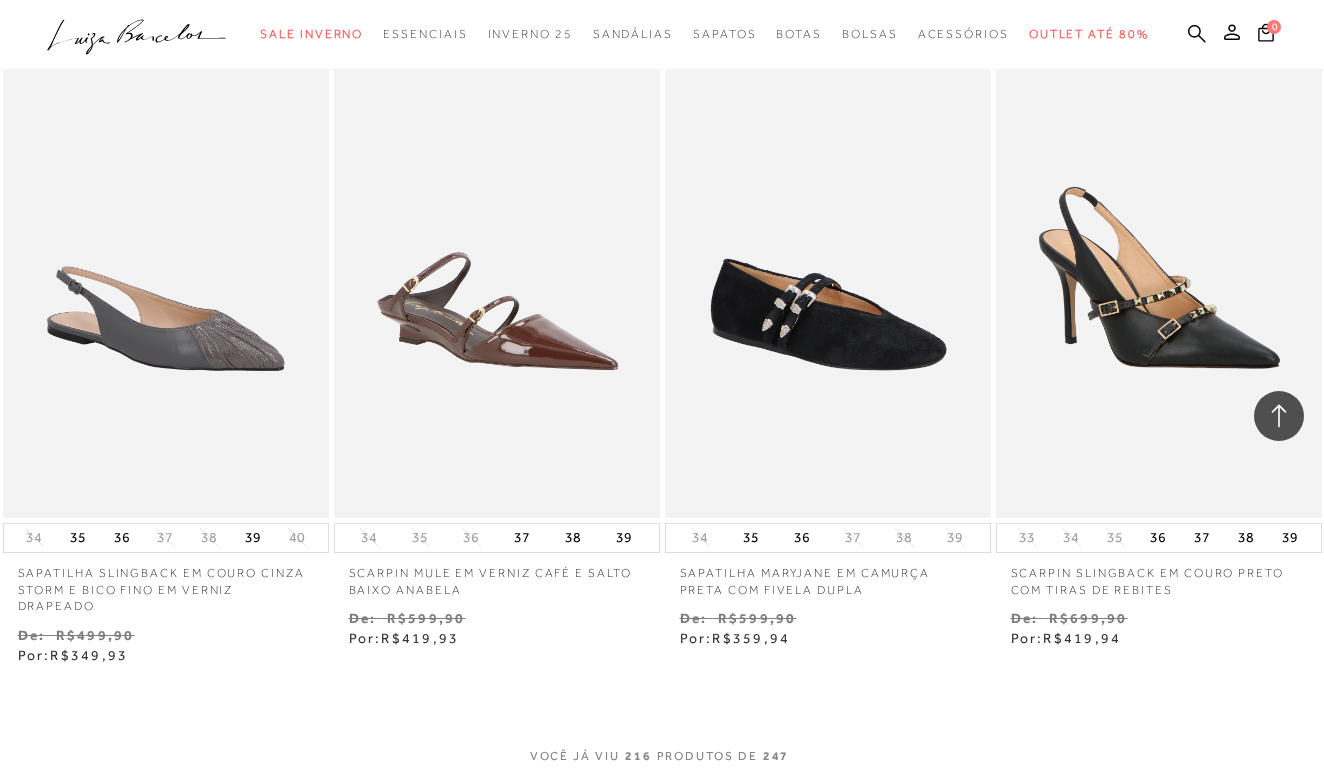 click on "MOSTRAR MAIS" at bounding box center (662, 804) 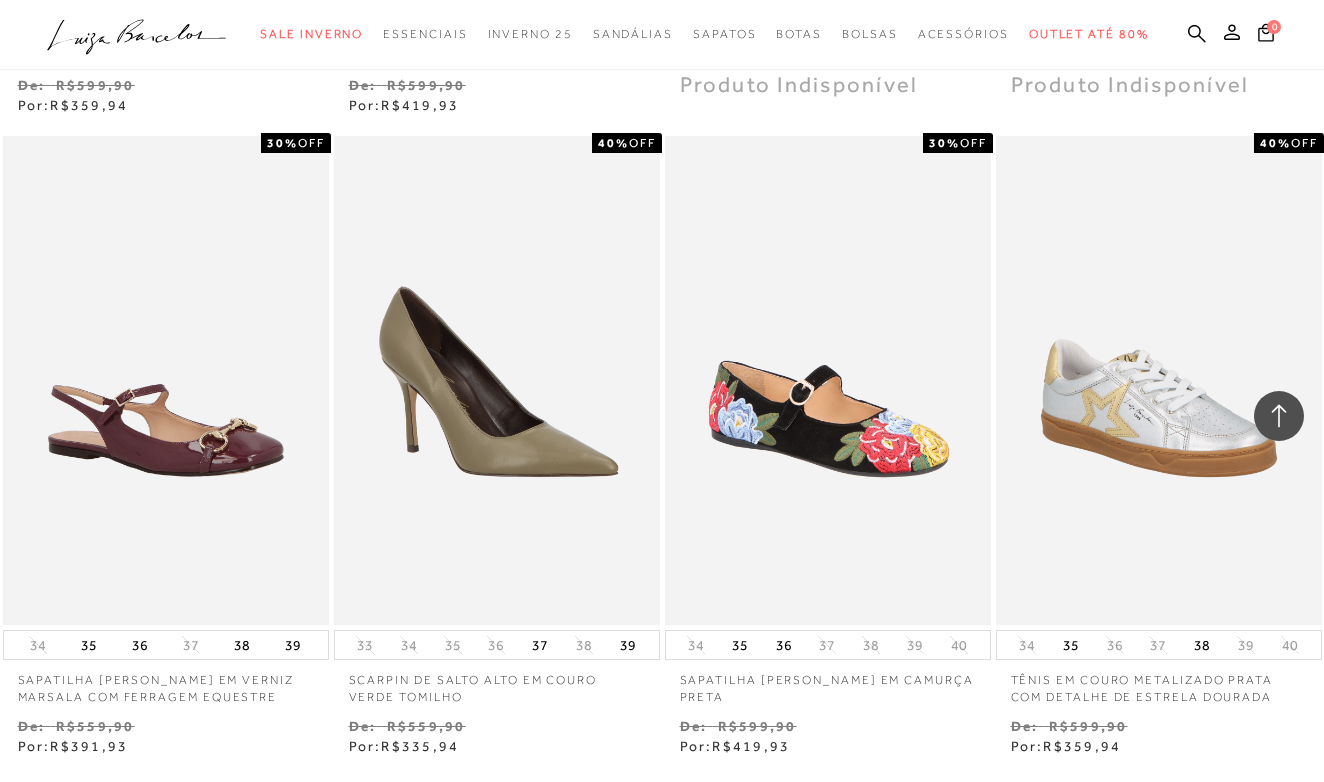 scroll, scrollTop: 36399, scrollLeft: 0, axis: vertical 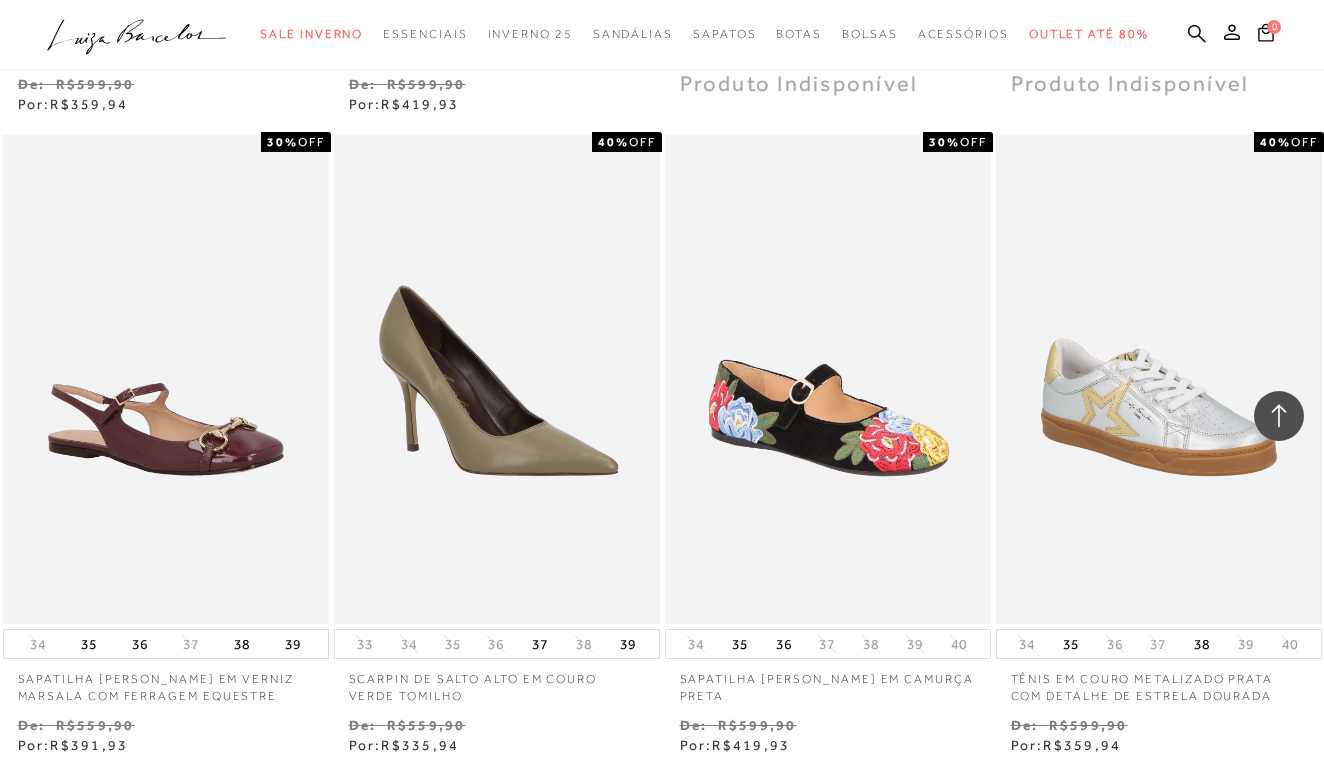 click on "MOSTRAR MAIS" at bounding box center [662, 893] 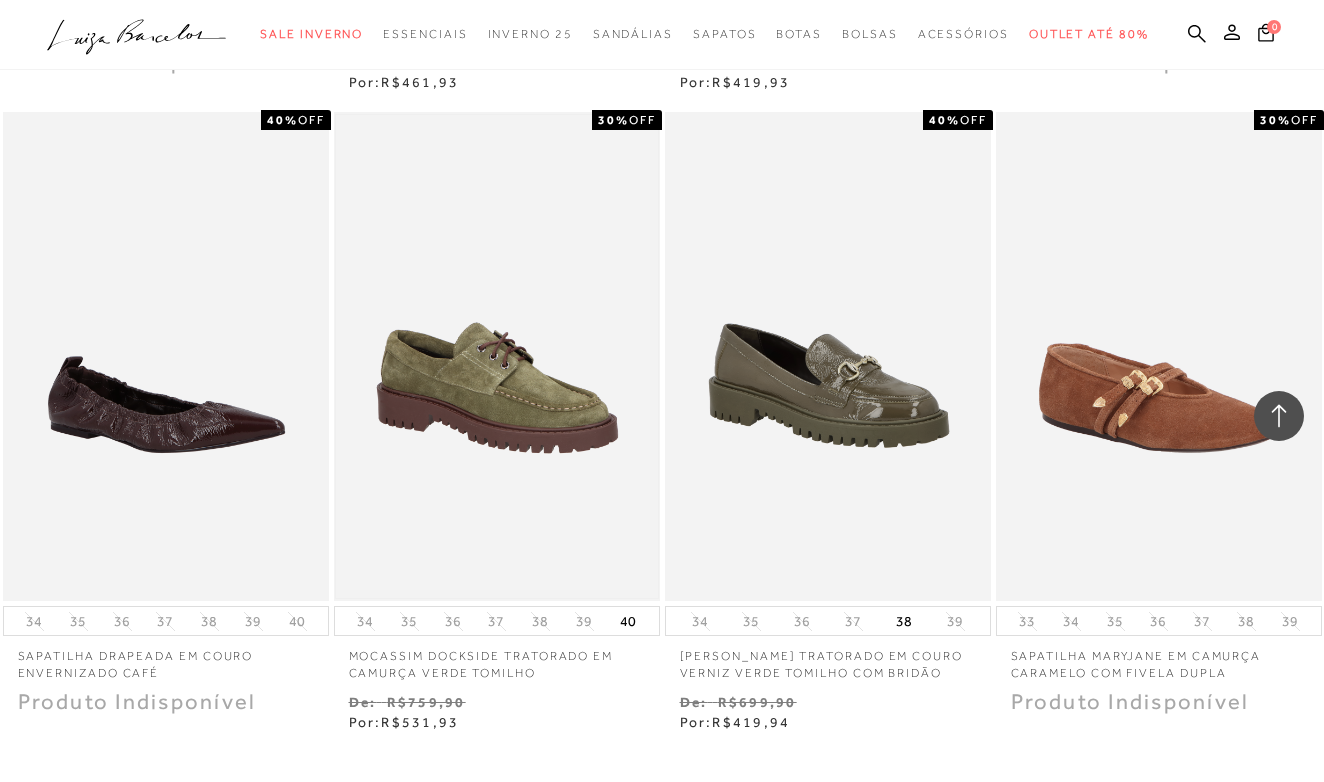 scroll, scrollTop: 38344, scrollLeft: 0, axis: vertical 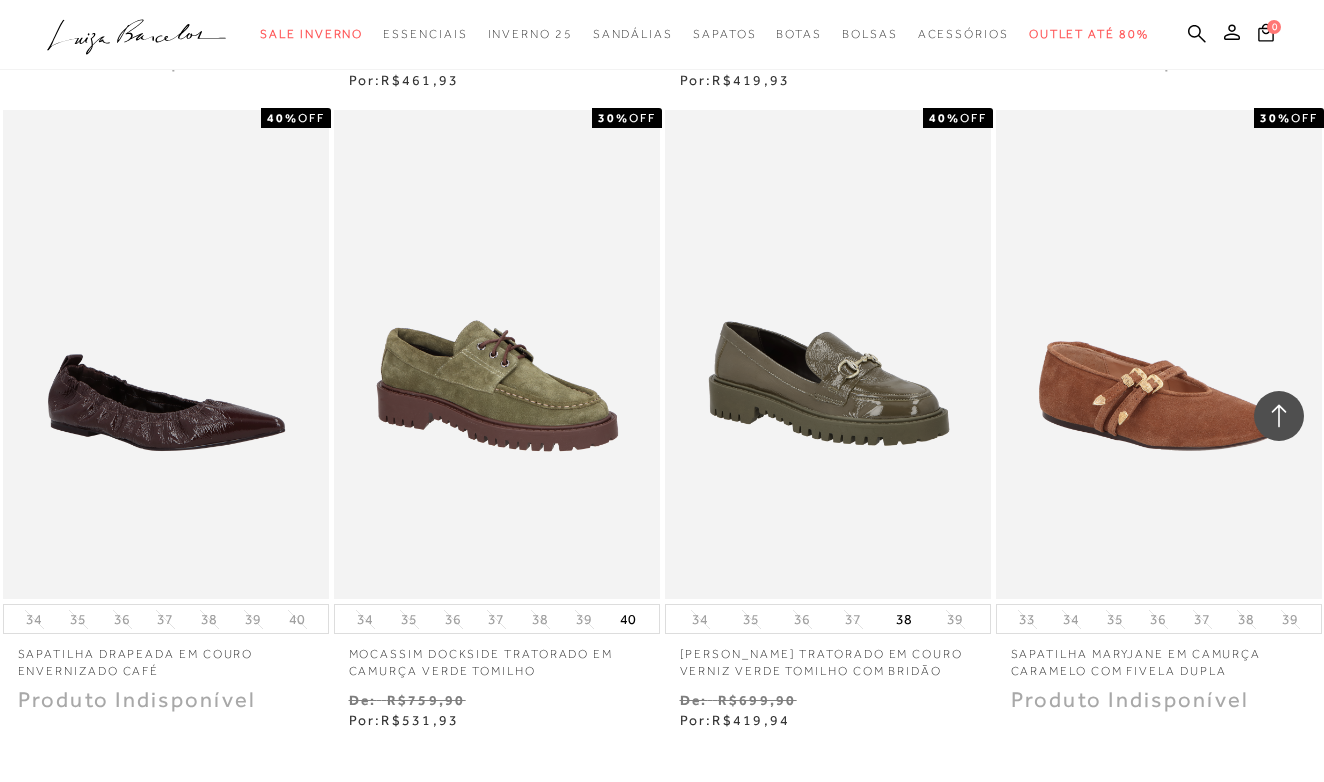 click on "MOSTRAR MAIS" at bounding box center [662, 869] 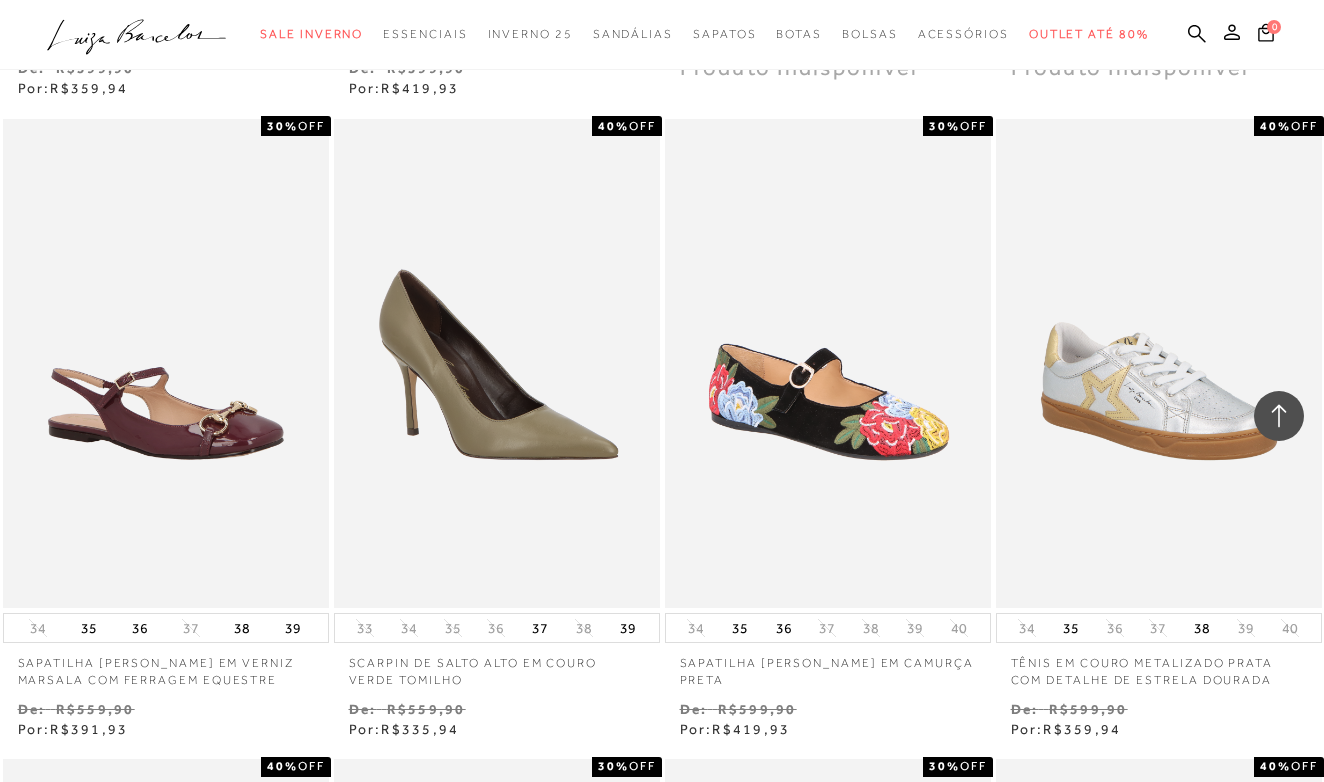 scroll, scrollTop: 36403, scrollLeft: 0, axis: vertical 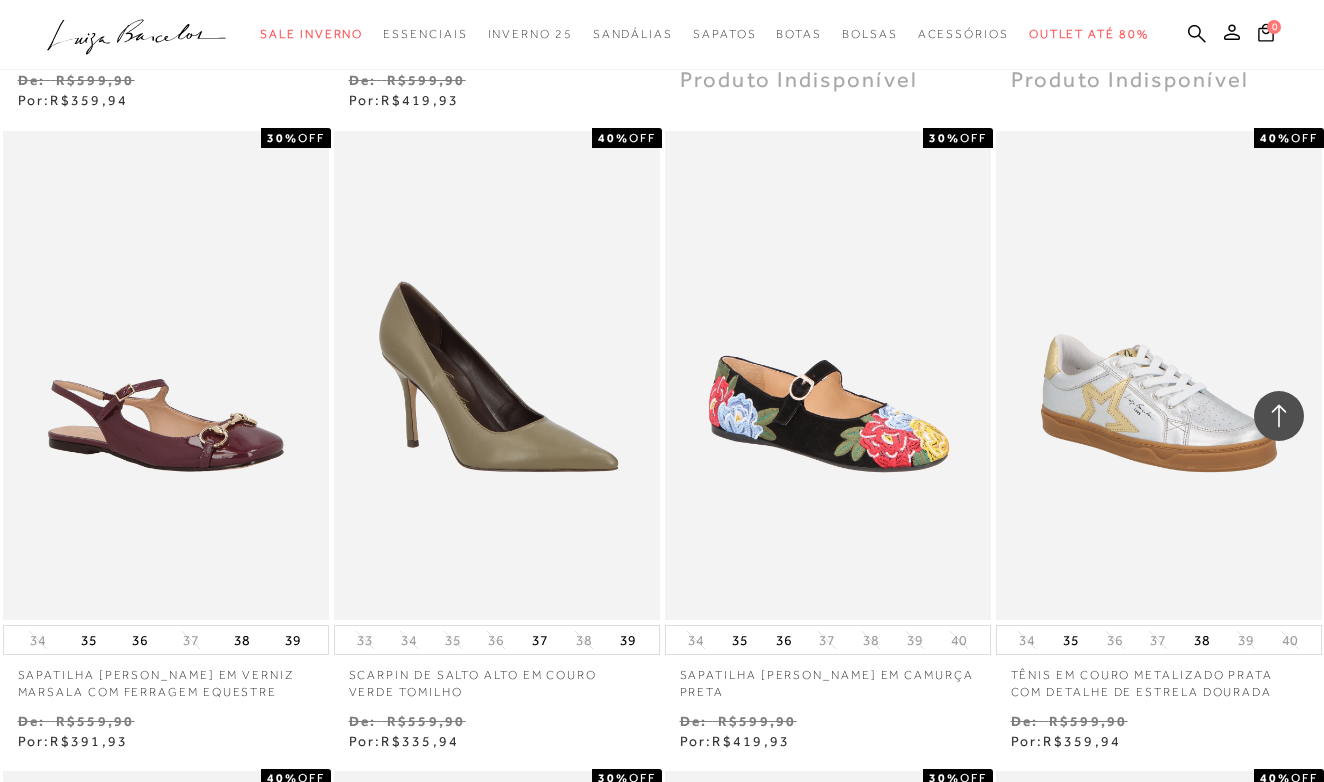 click on "SAPATILHA [PERSON_NAME] EM COURO MARSALA COM FIVELA DE CRISTAIS" at bounding box center (1159, 1015) 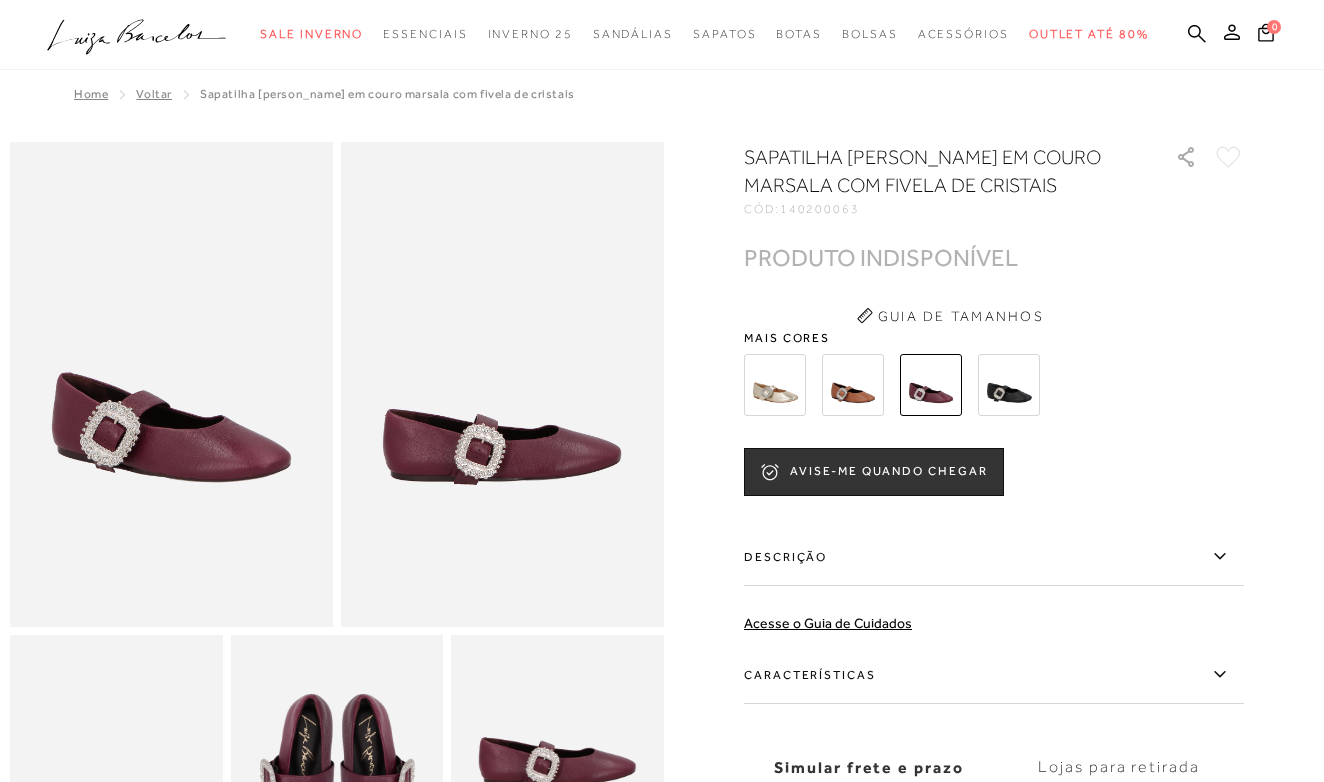 scroll, scrollTop: 0, scrollLeft: 0, axis: both 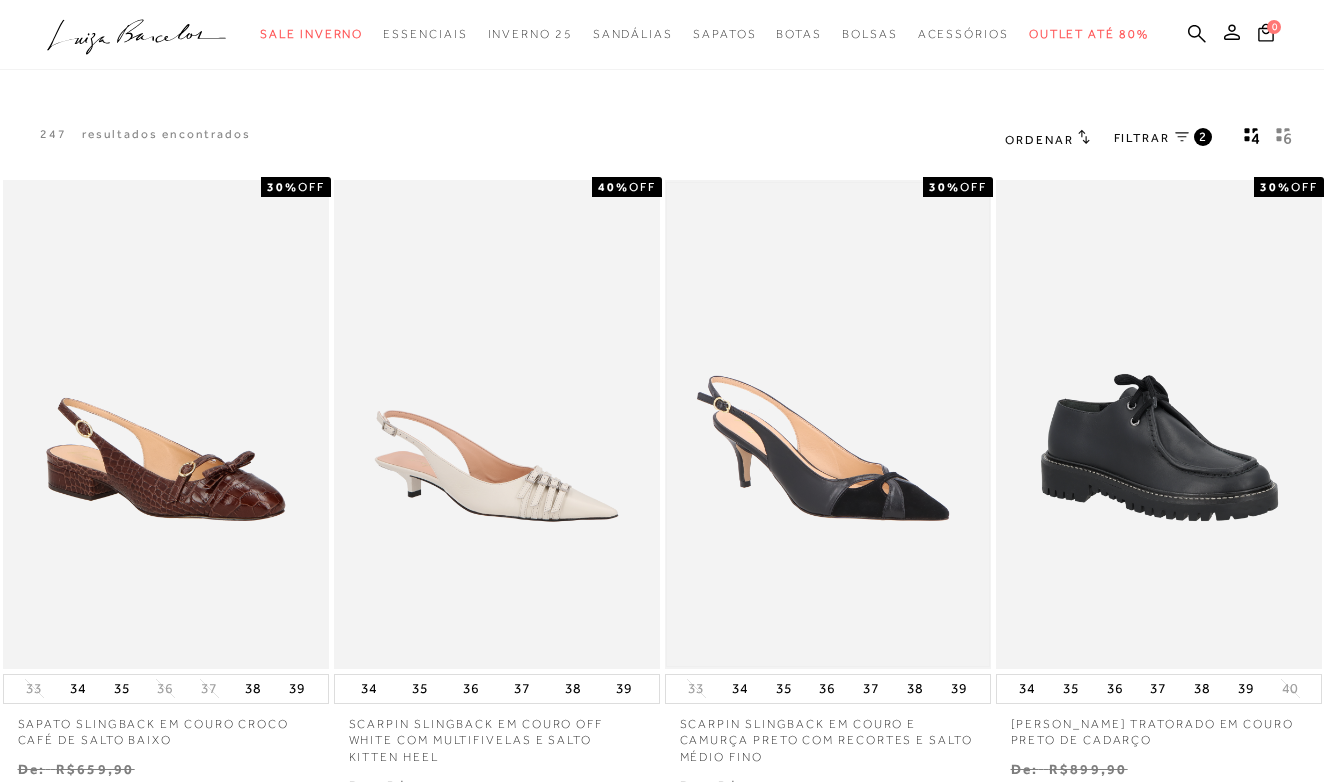 click at bounding box center (828, 424) 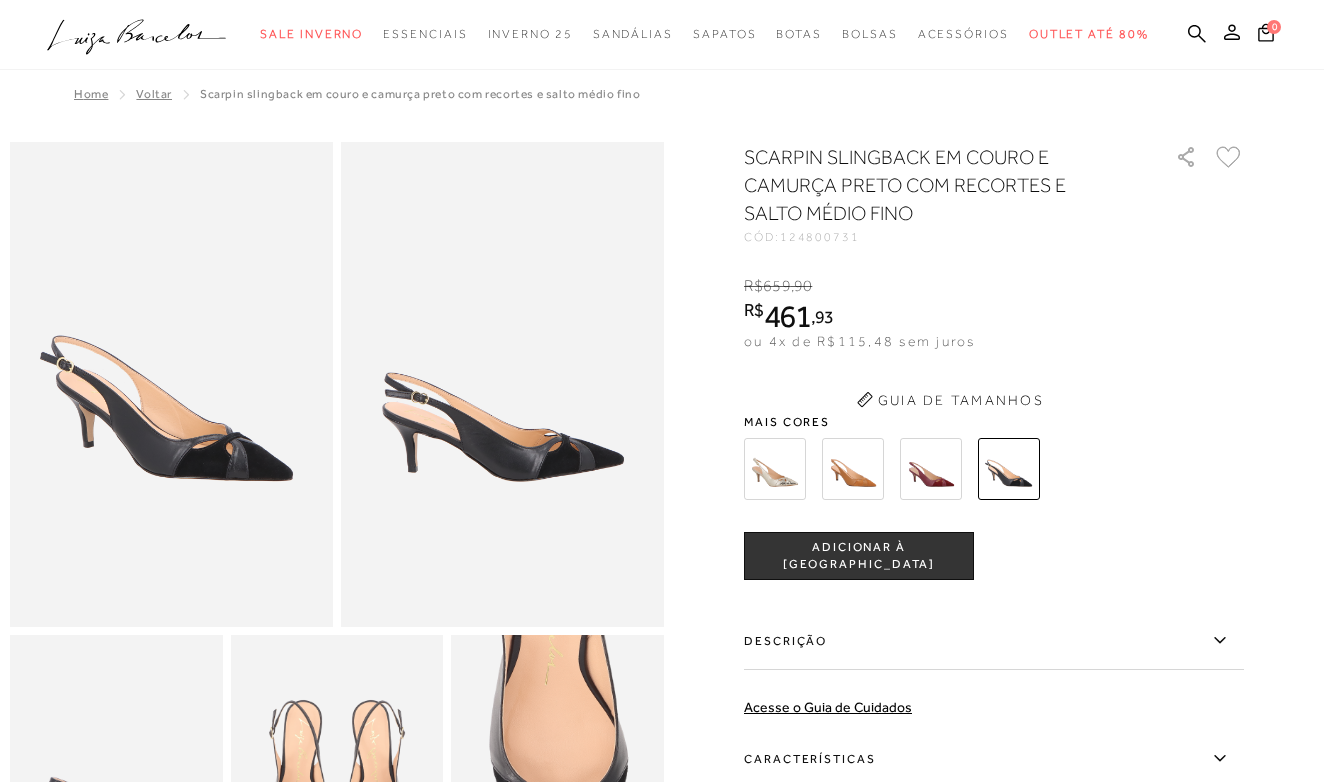 scroll, scrollTop: 0, scrollLeft: 0, axis: both 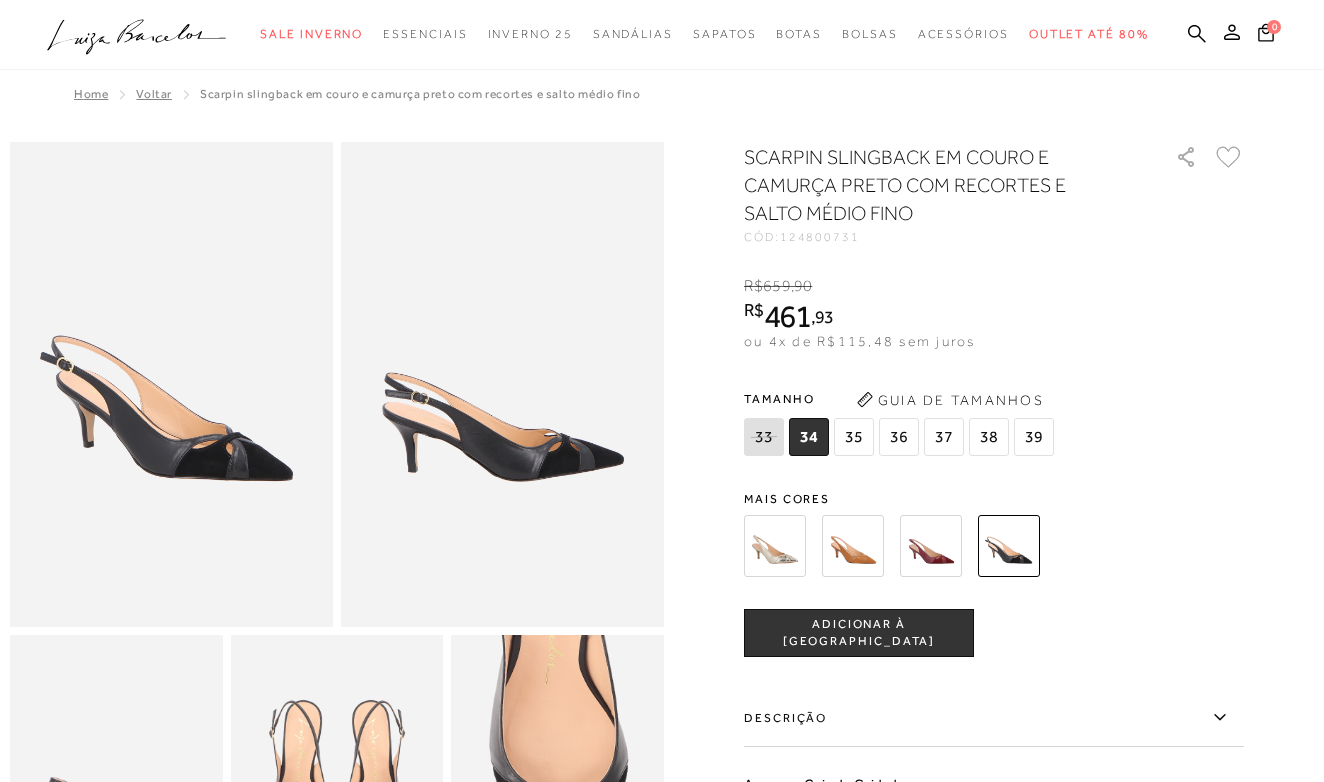 click at bounding box center [171, 384] 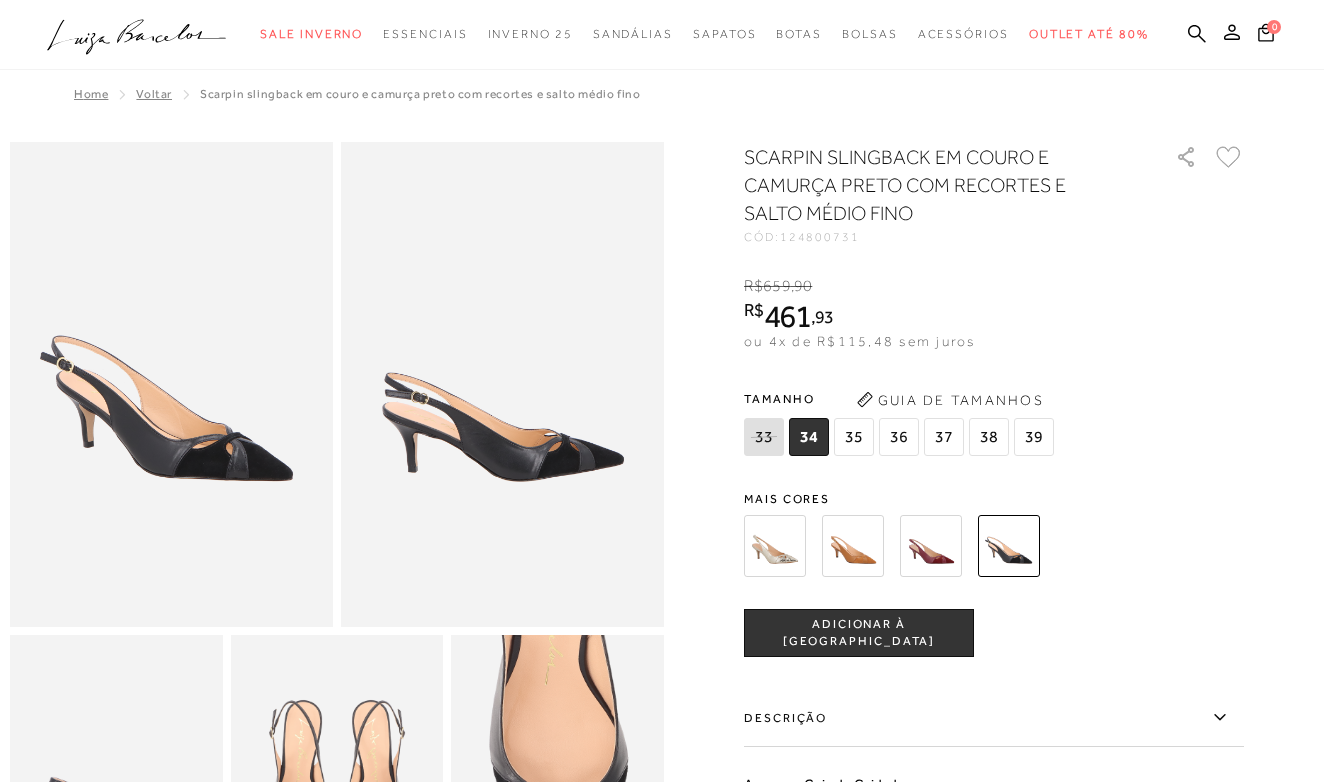 click at bounding box center [557, 794] 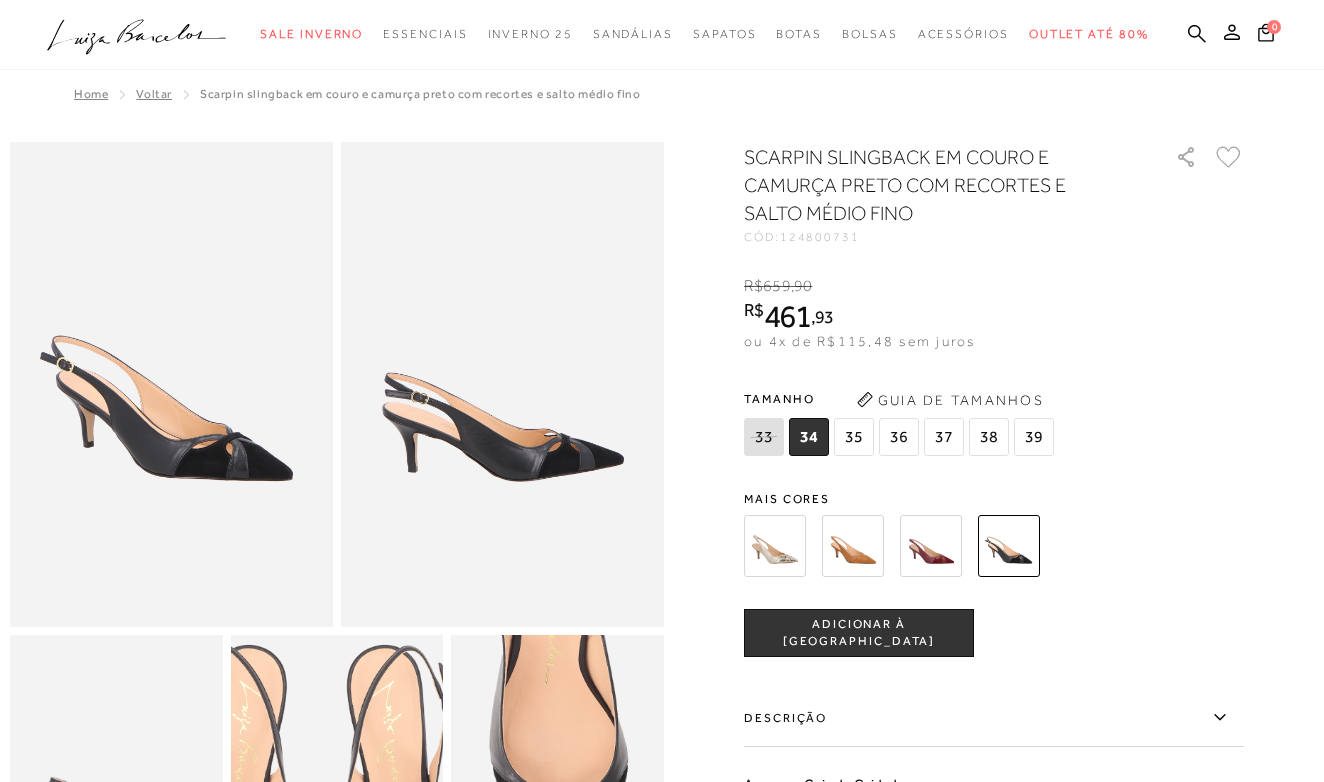 click at bounding box center [315, 833] 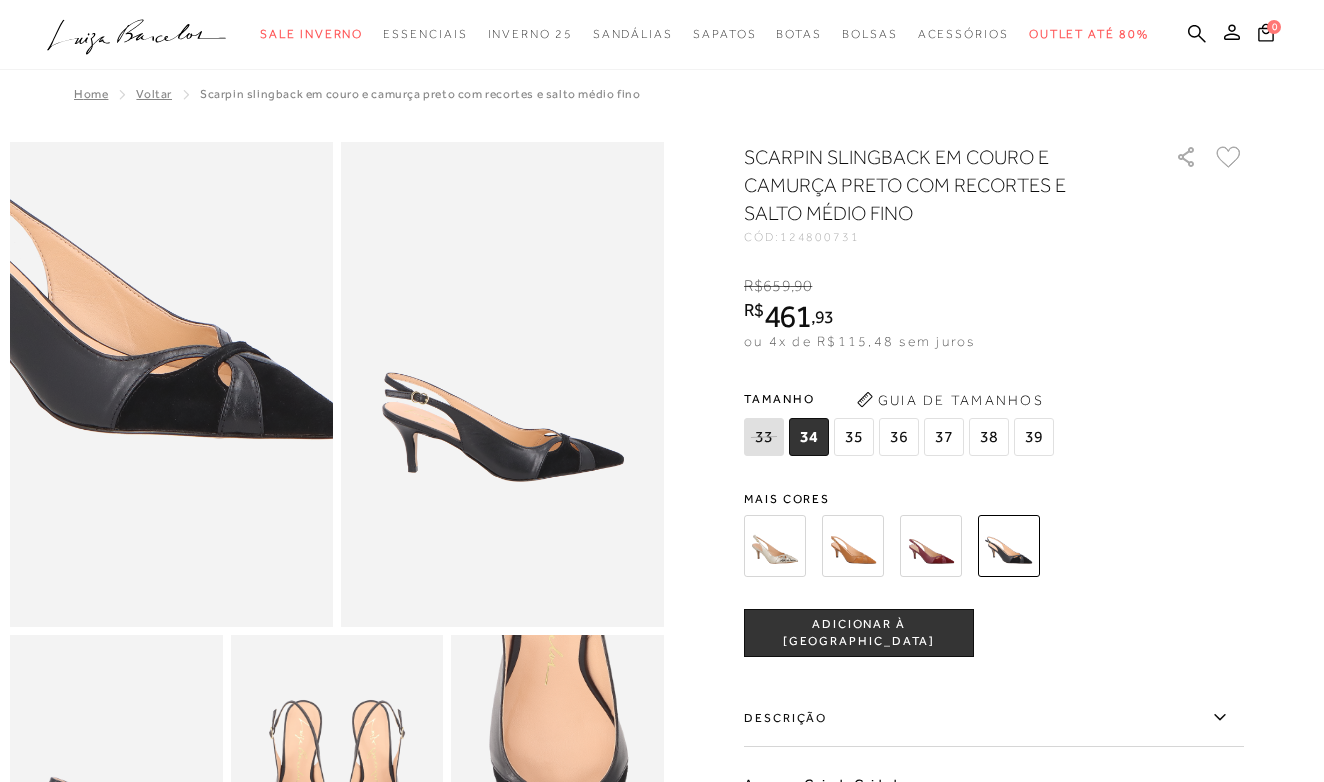 click at bounding box center (109, 245) 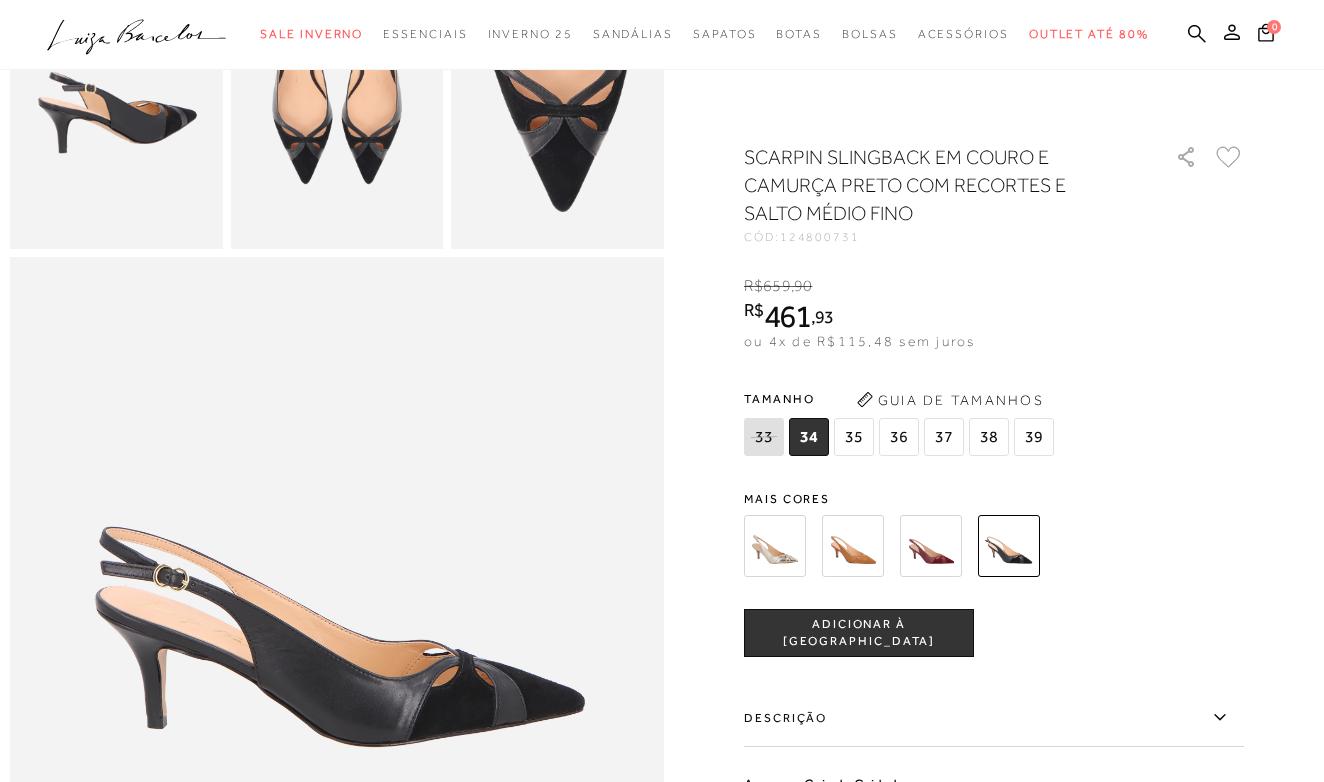 scroll, scrollTop: 708, scrollLeft: 0, axis: vertical 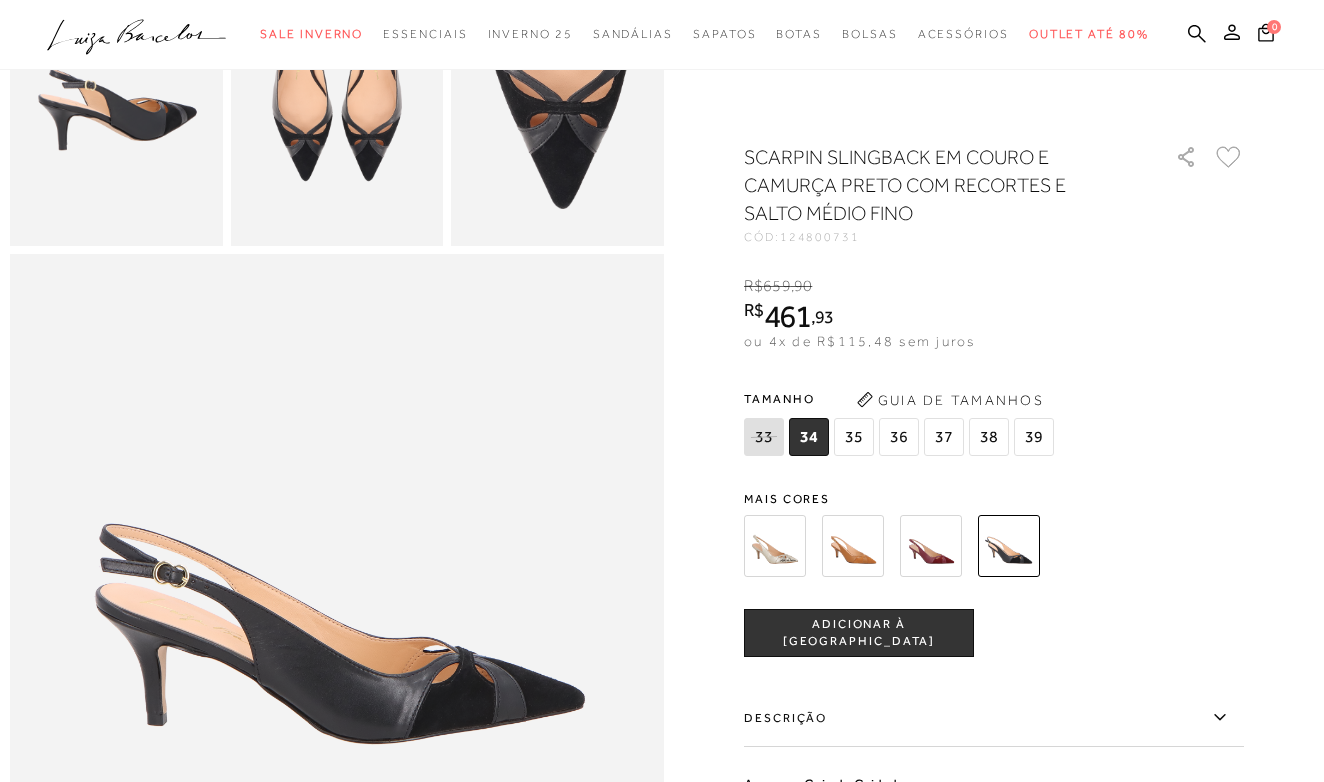 click 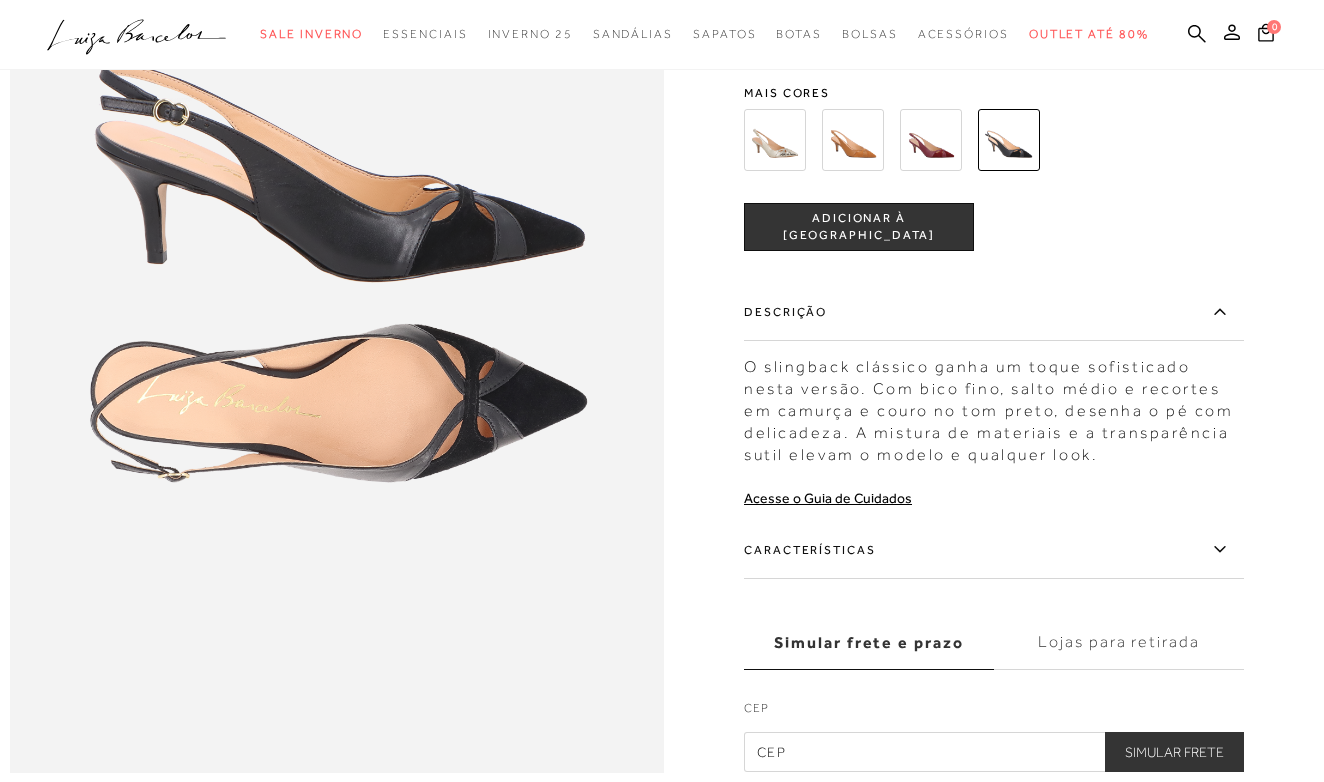 scroll, scrollTop: 1182, scrollLeft: 0, axis: vertical 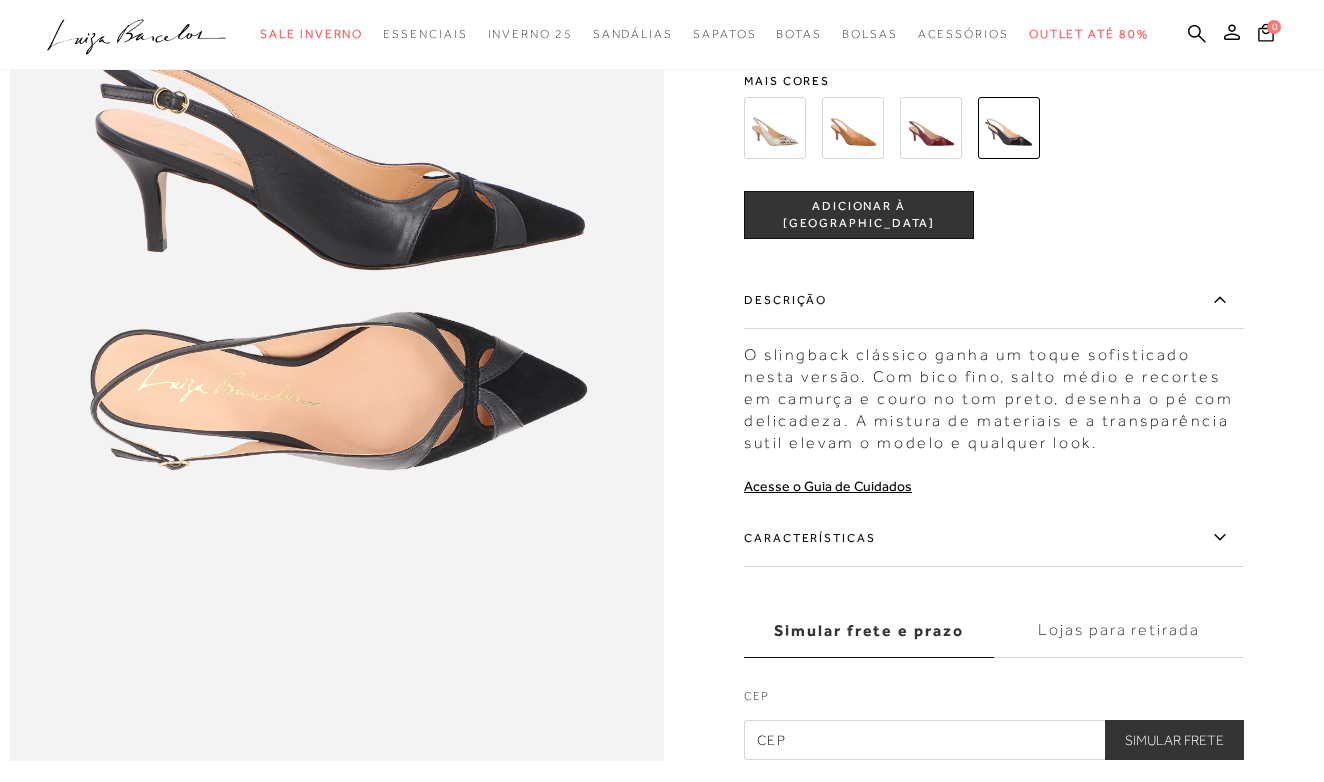 click 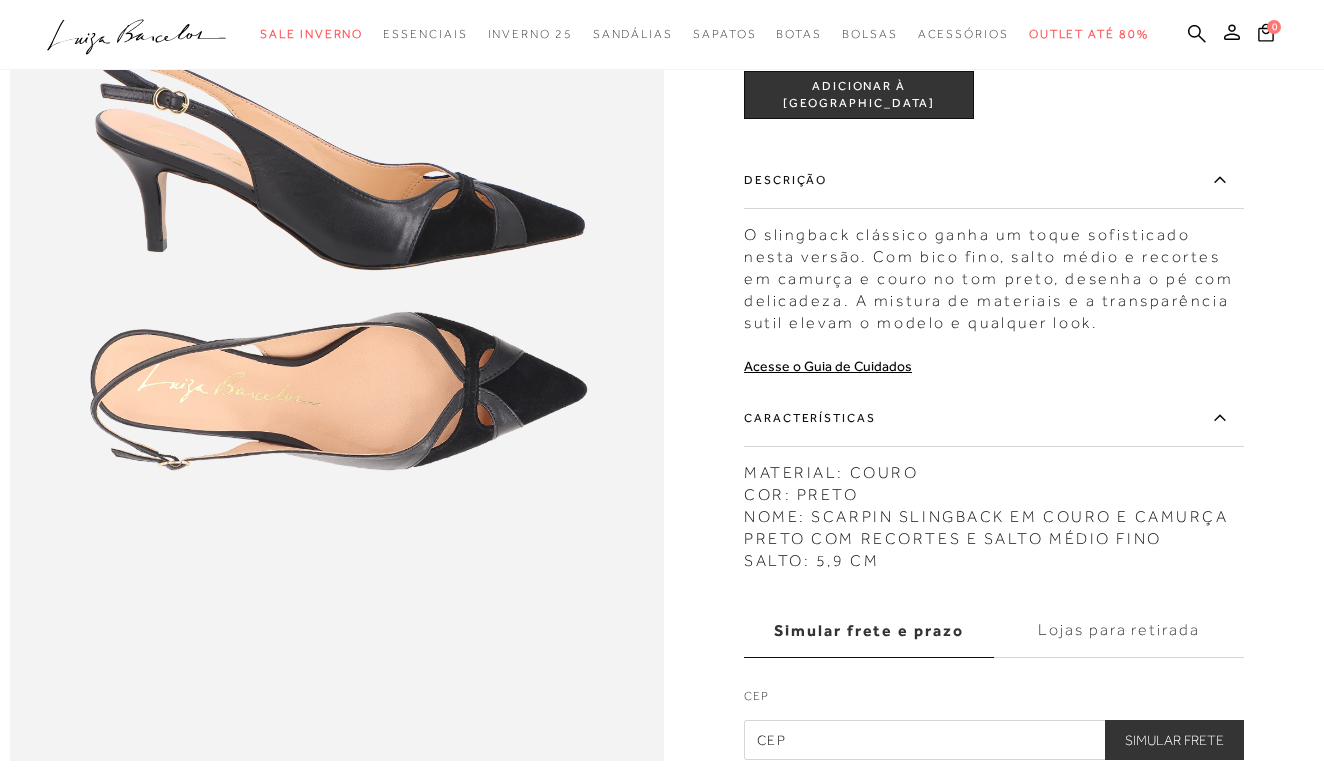 click at bounding box center (662, -140) 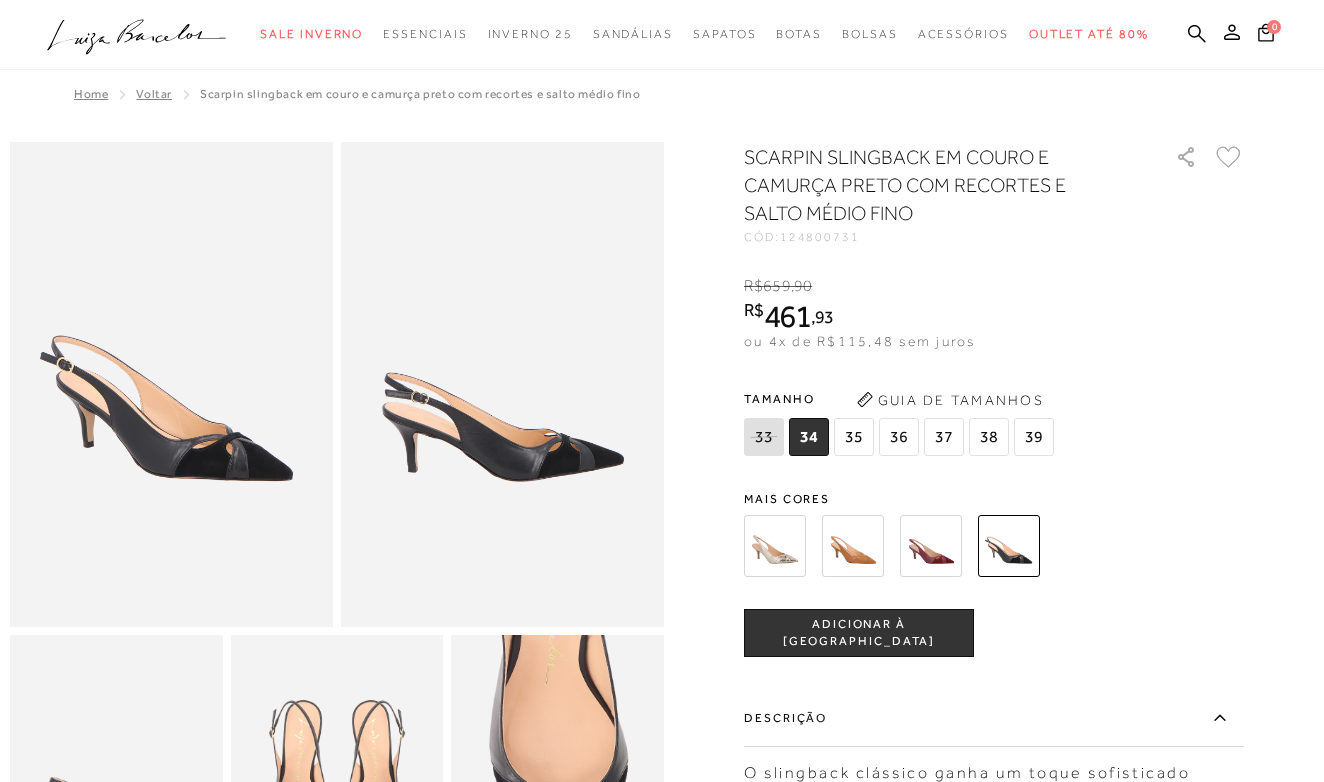 scroll, scrollTop: 0, scrollLeft: 0, axis: both 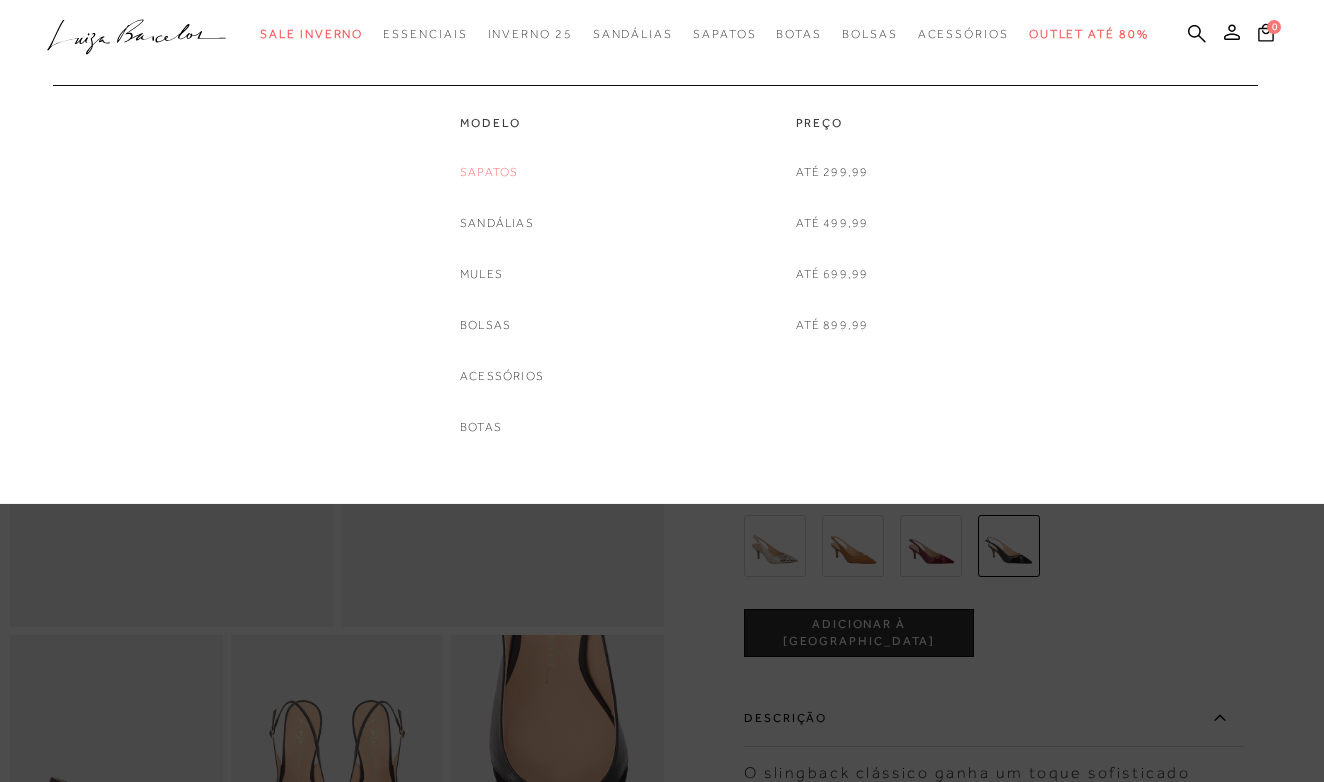 click on "Sapatos" at bounding box center (489, 172) 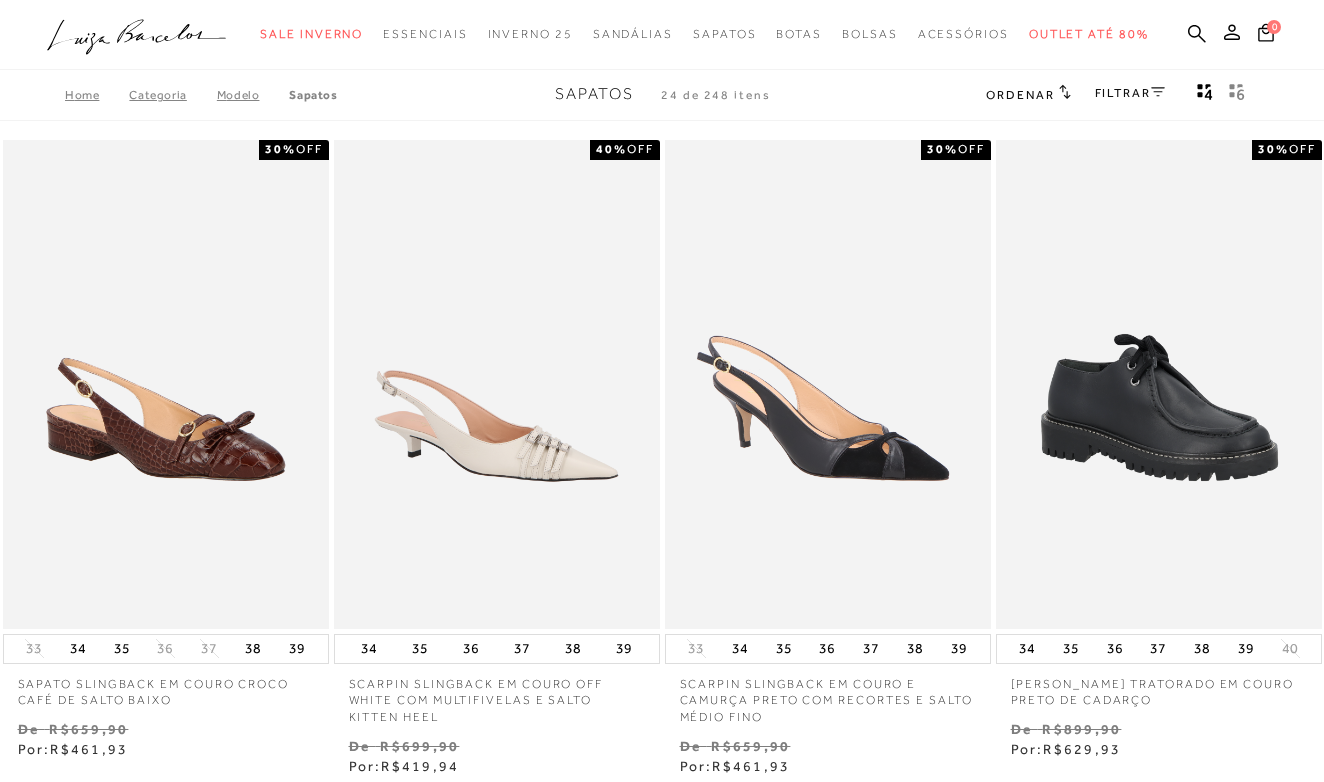 scroll, scrollTop: 0, scrollLeft: 0, axis: both 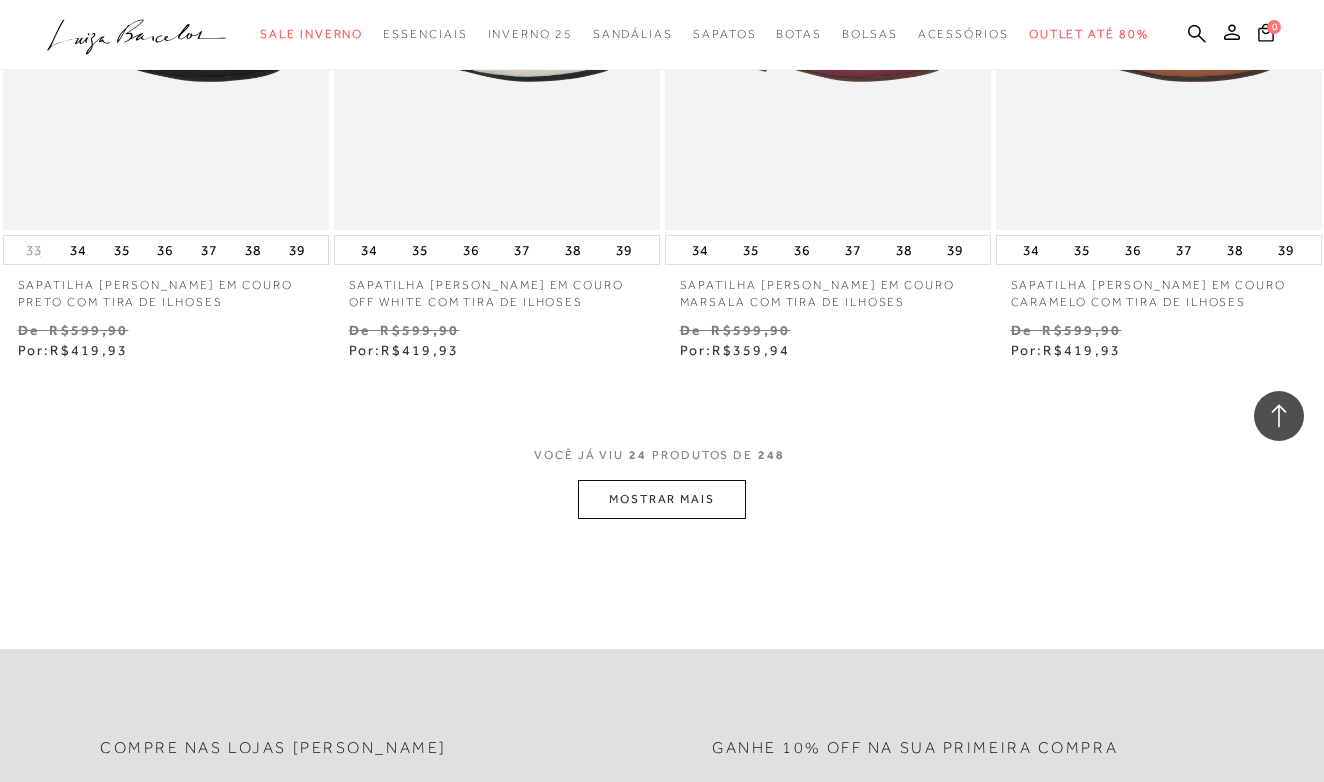 click on "MOSTRAR MAIS" at bounding box center [662, 499] 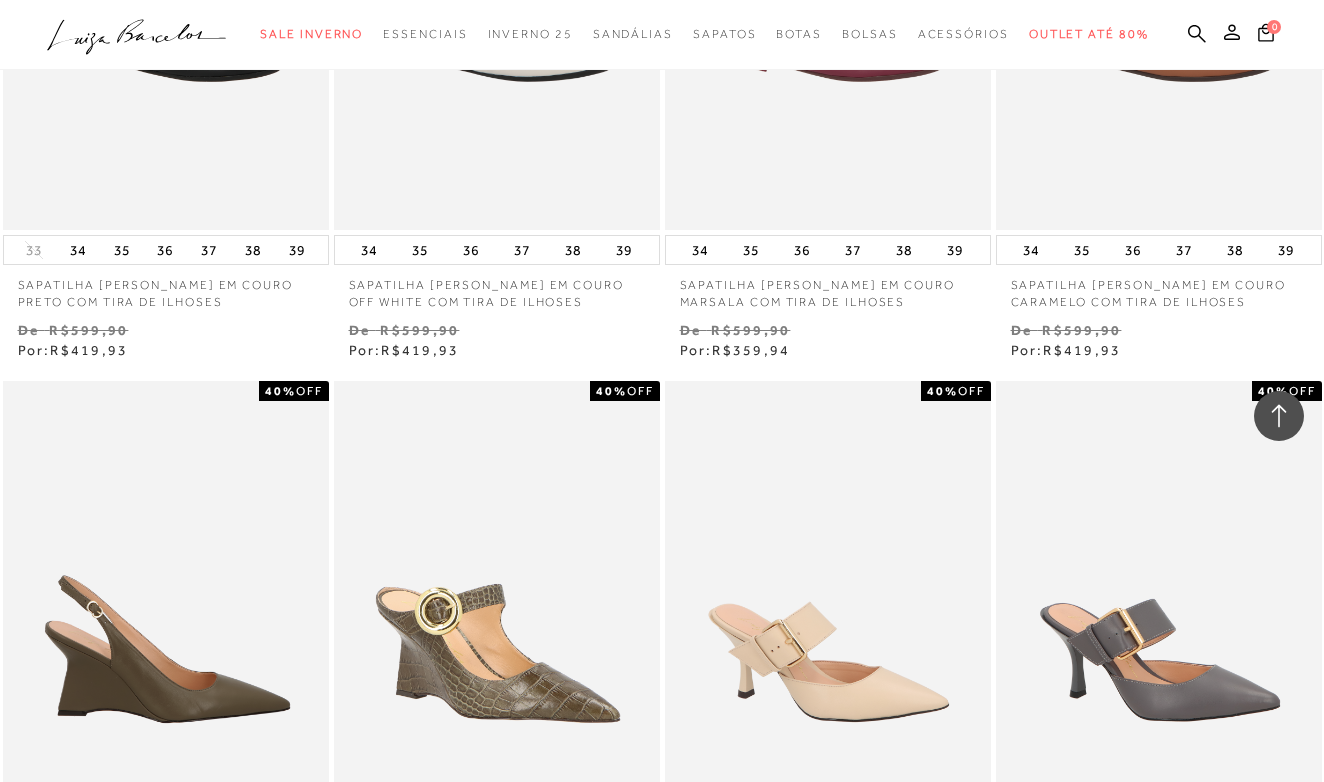 click at bounding box center (167, 625) 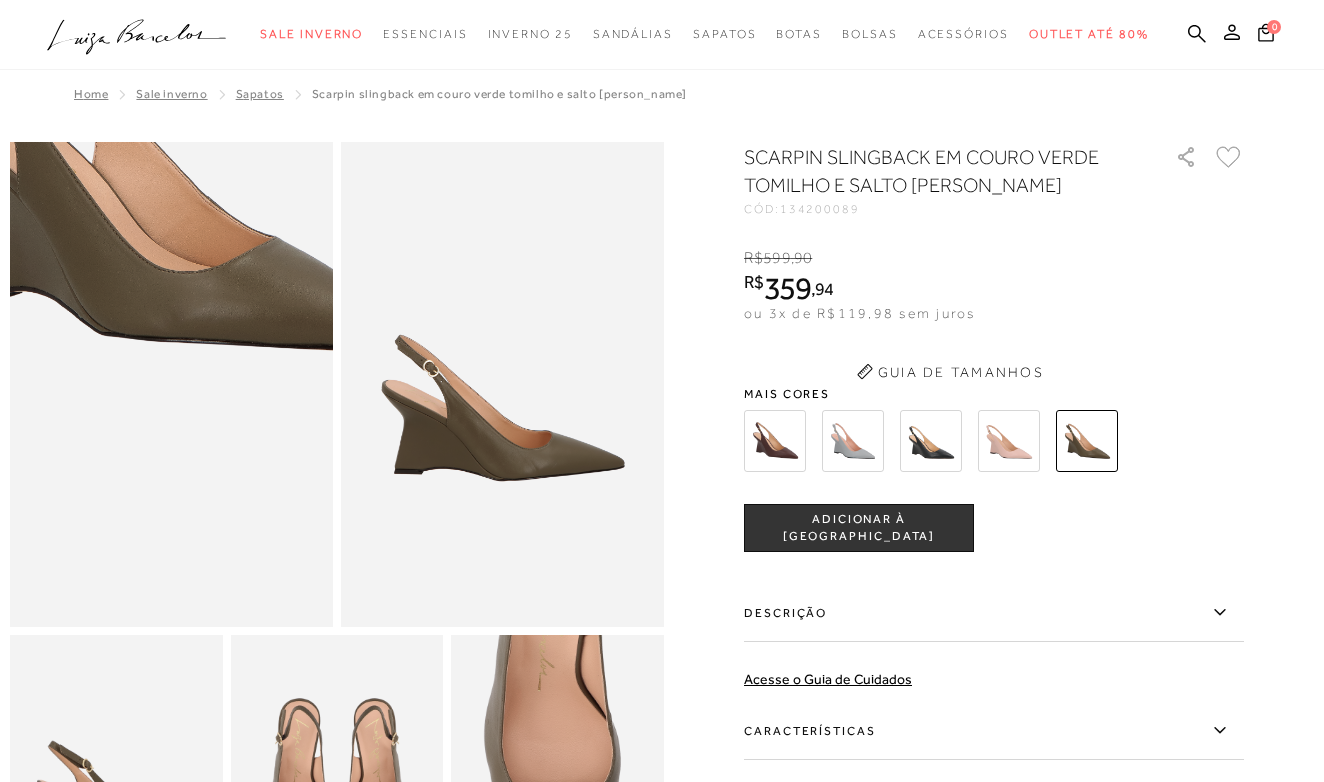 scroll, scrollTop: 0, scrollLeft: 0, axis: both 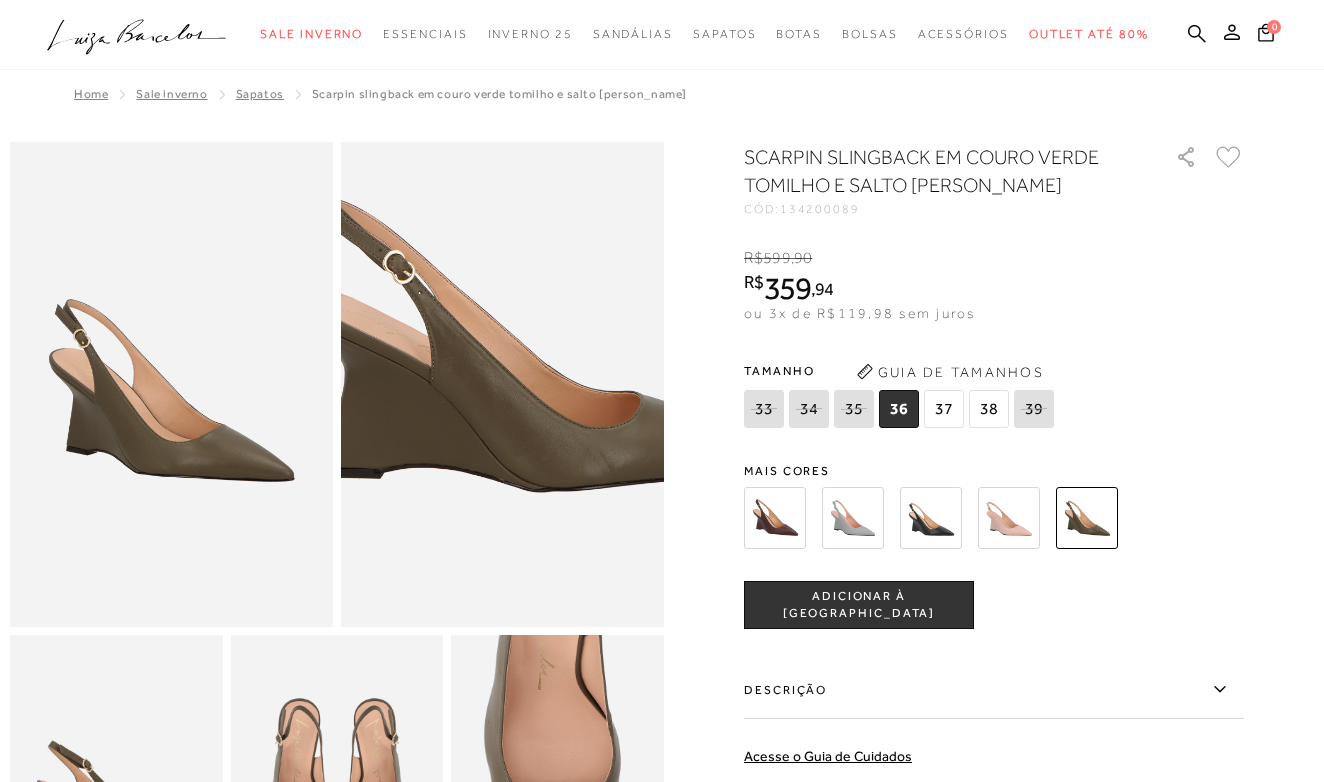 click at bounding box center [542, 298] 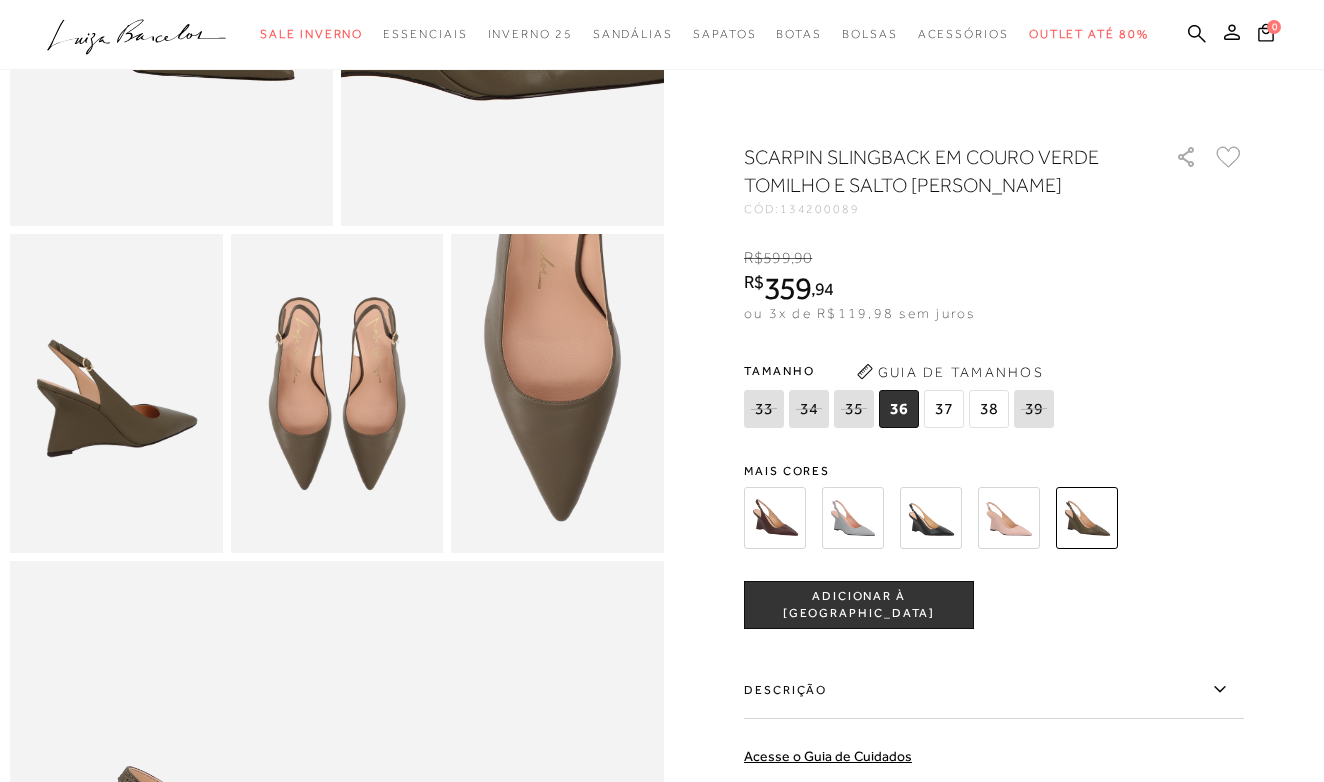 scroll, scrollTop: 424, scrollLeft: 0, axis: vertical 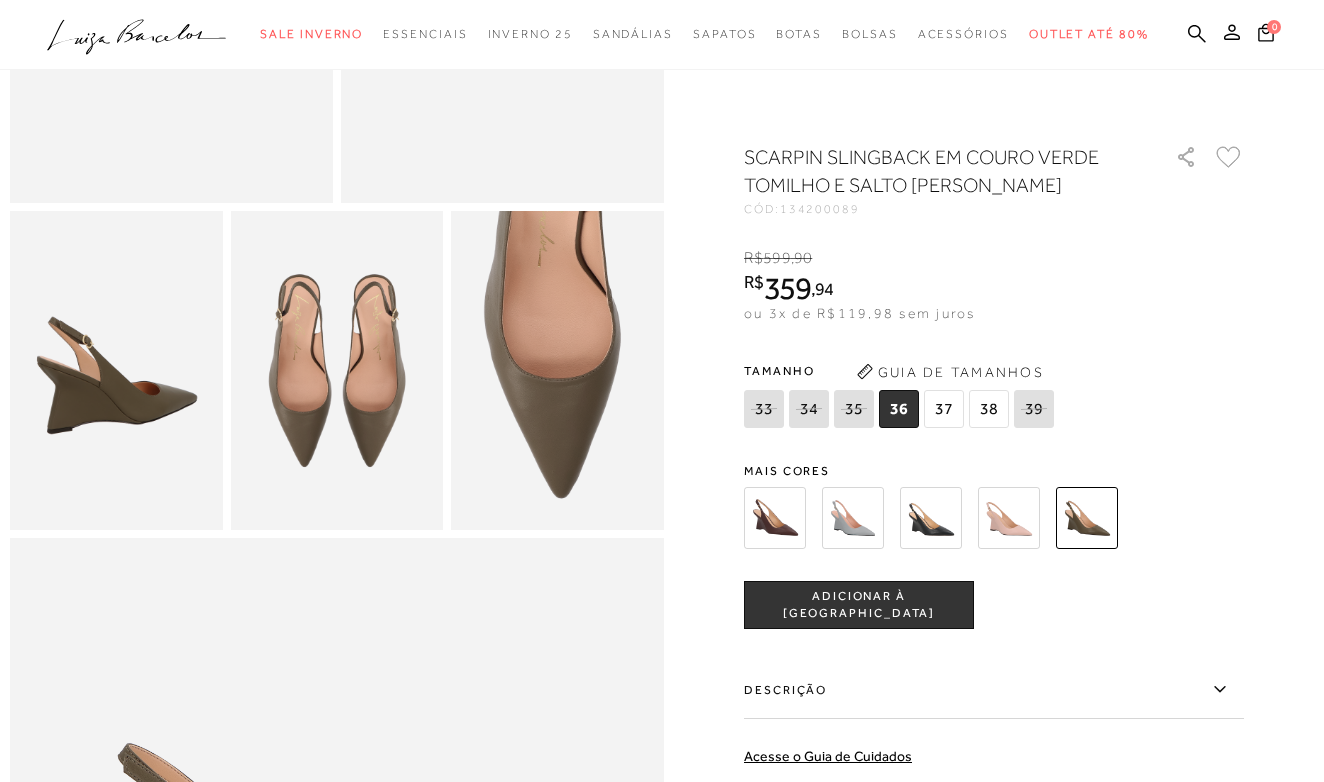 click 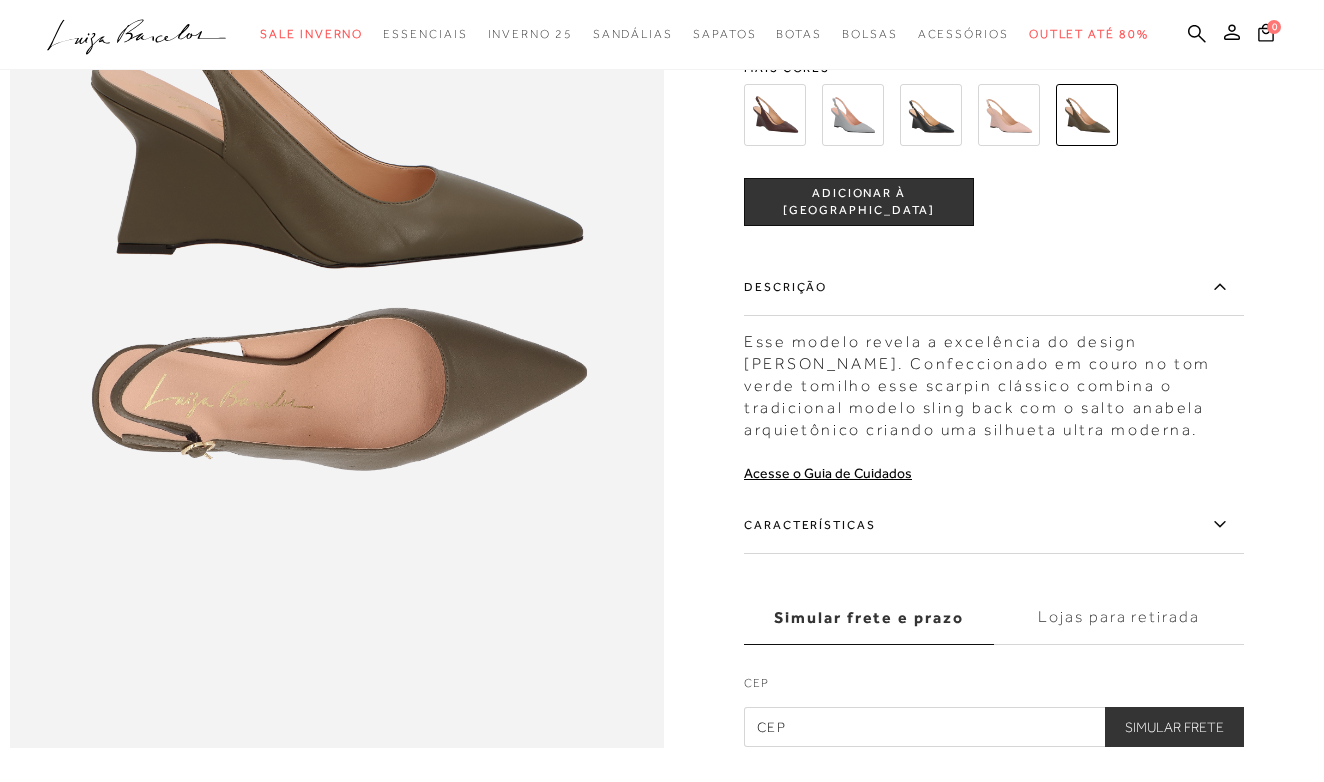 scroll, scrollTop: 1196, scrollLeft: 0, axis: vertical 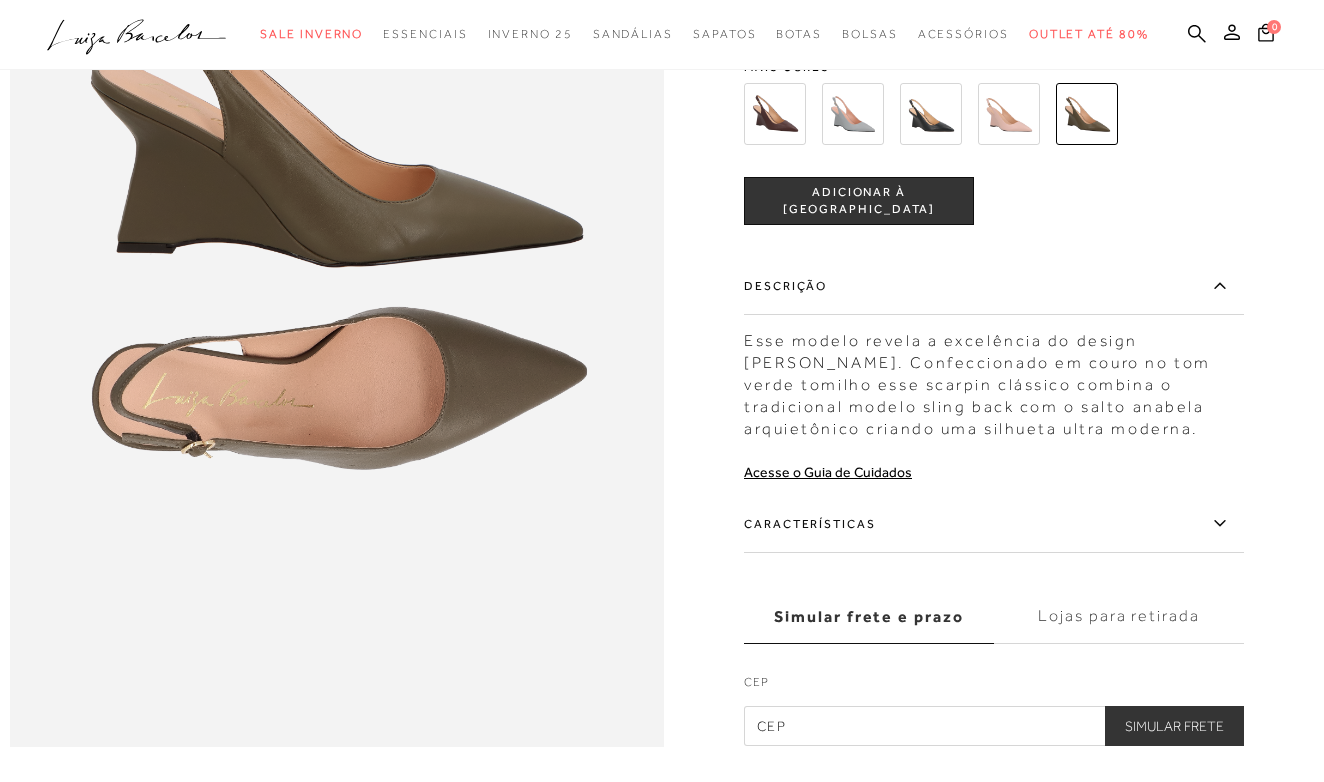 click 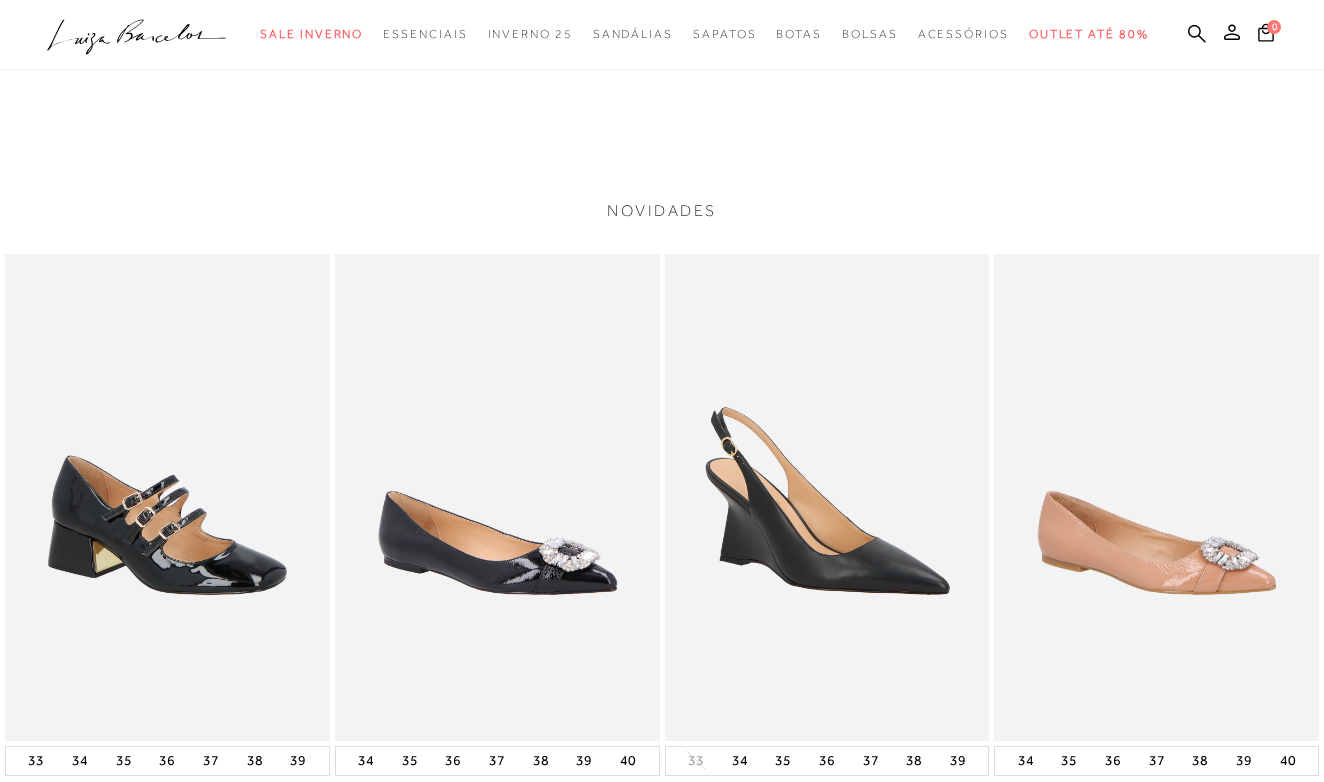 scroll, scrollTop: 2123, scrollLeft: 0, axis: vertical 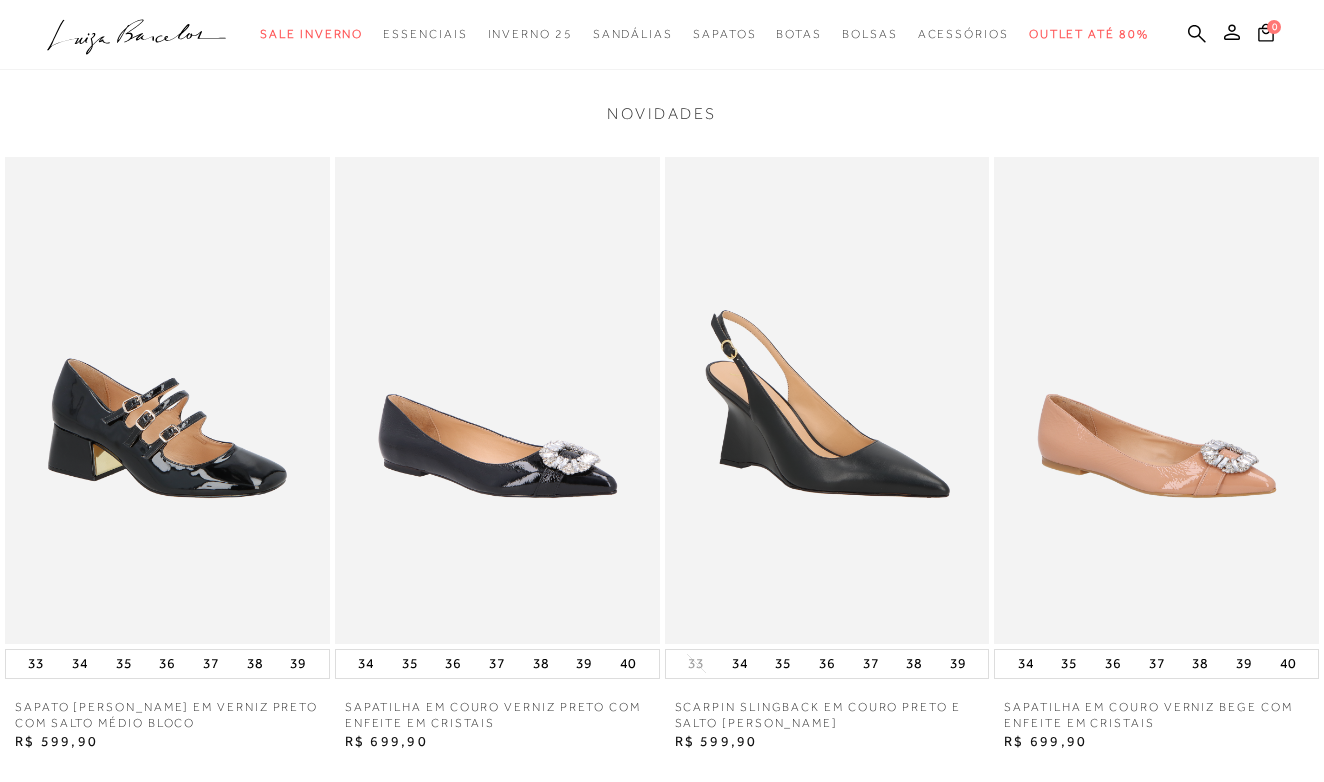 click at bounding box center (827, 400) 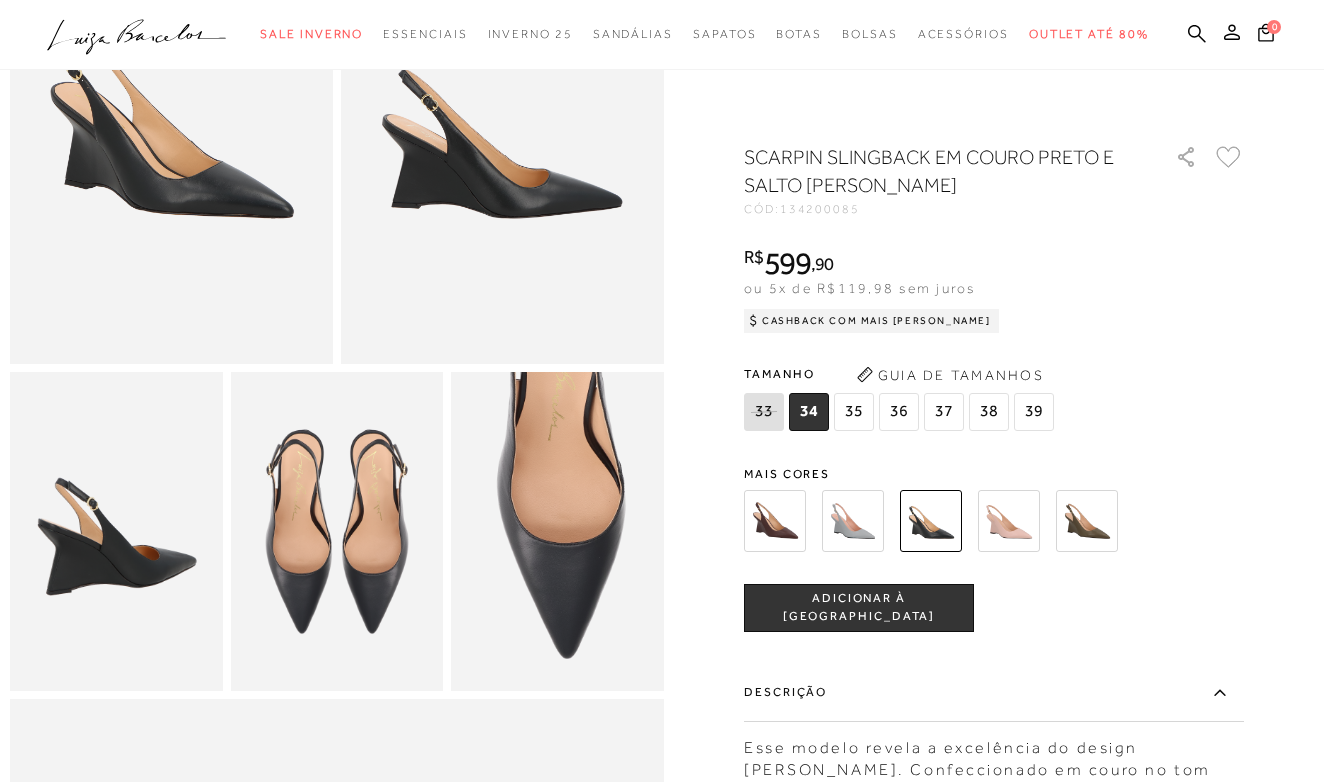 scroll, scrollTop: 130, scrollLeft: 0, axis: vertical 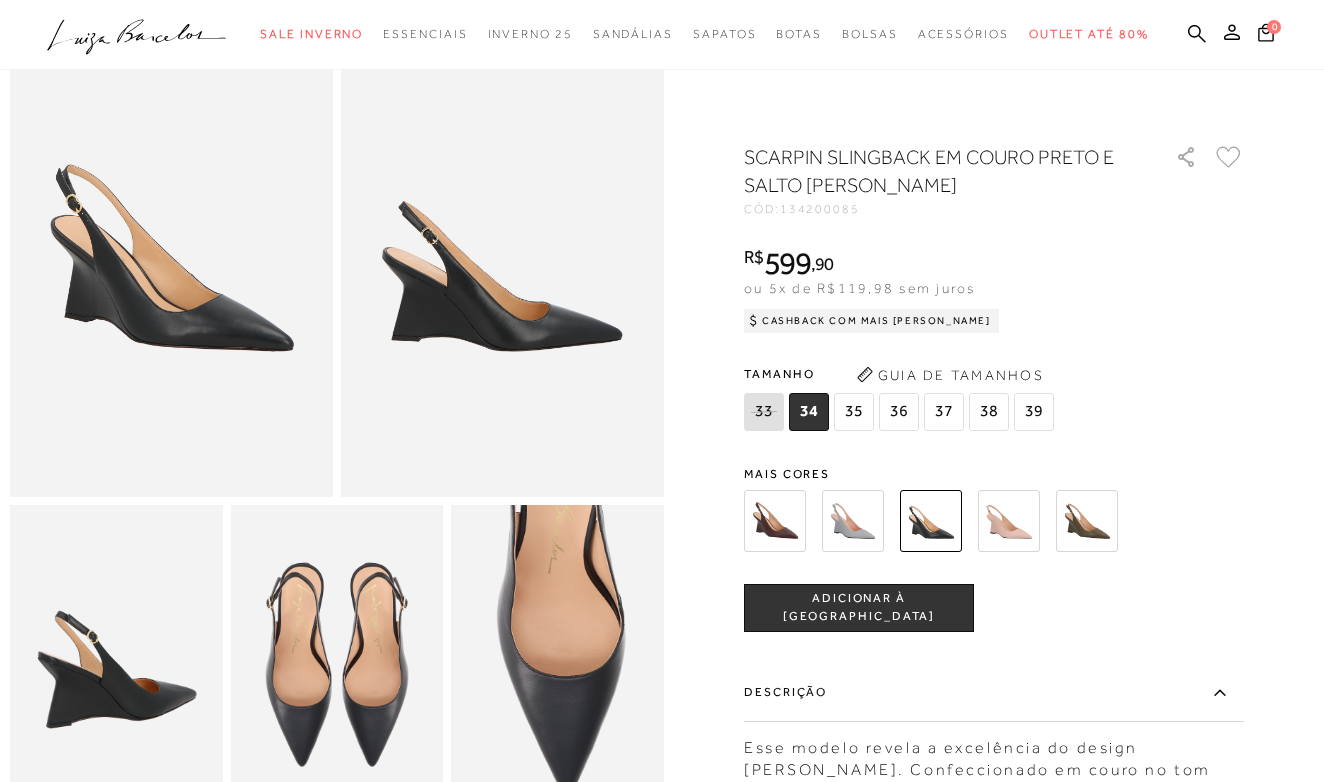 click at bounding box center [502, 254] 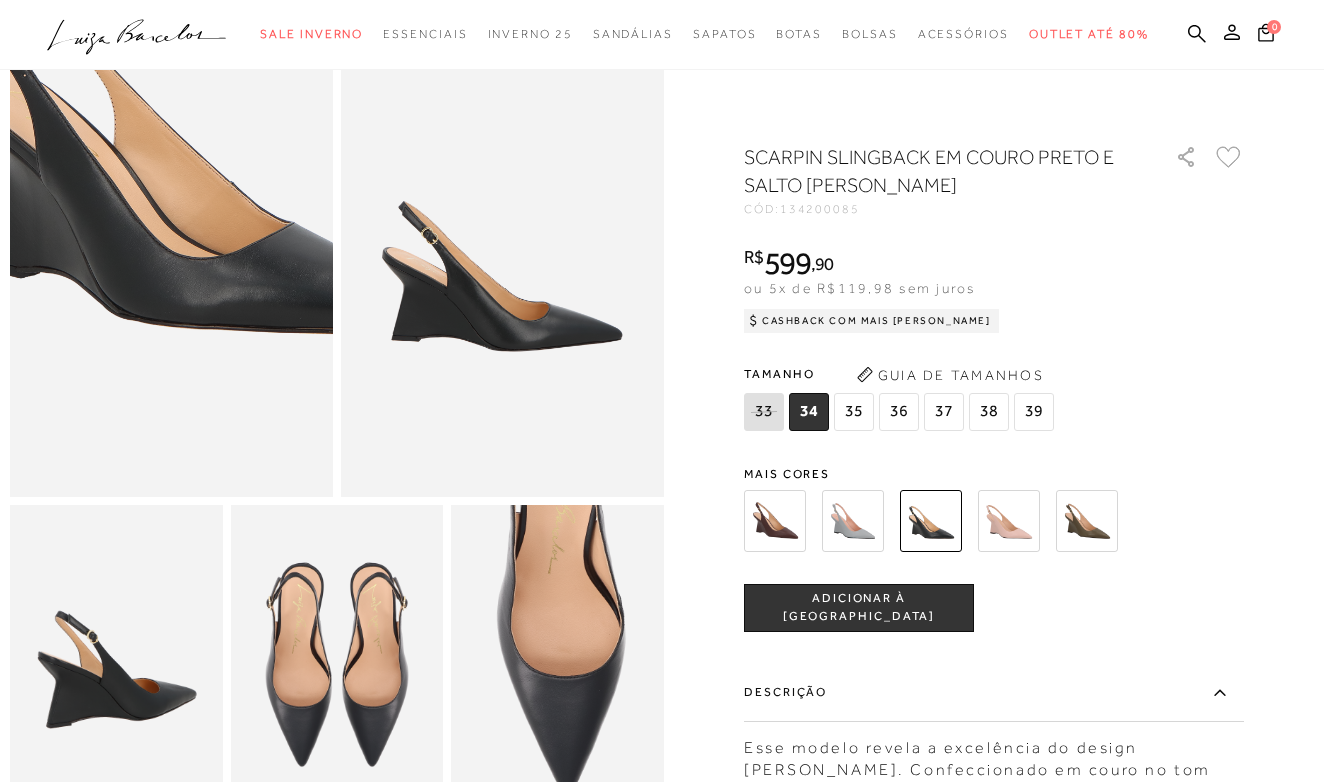 click at bounding box center (192, 142) 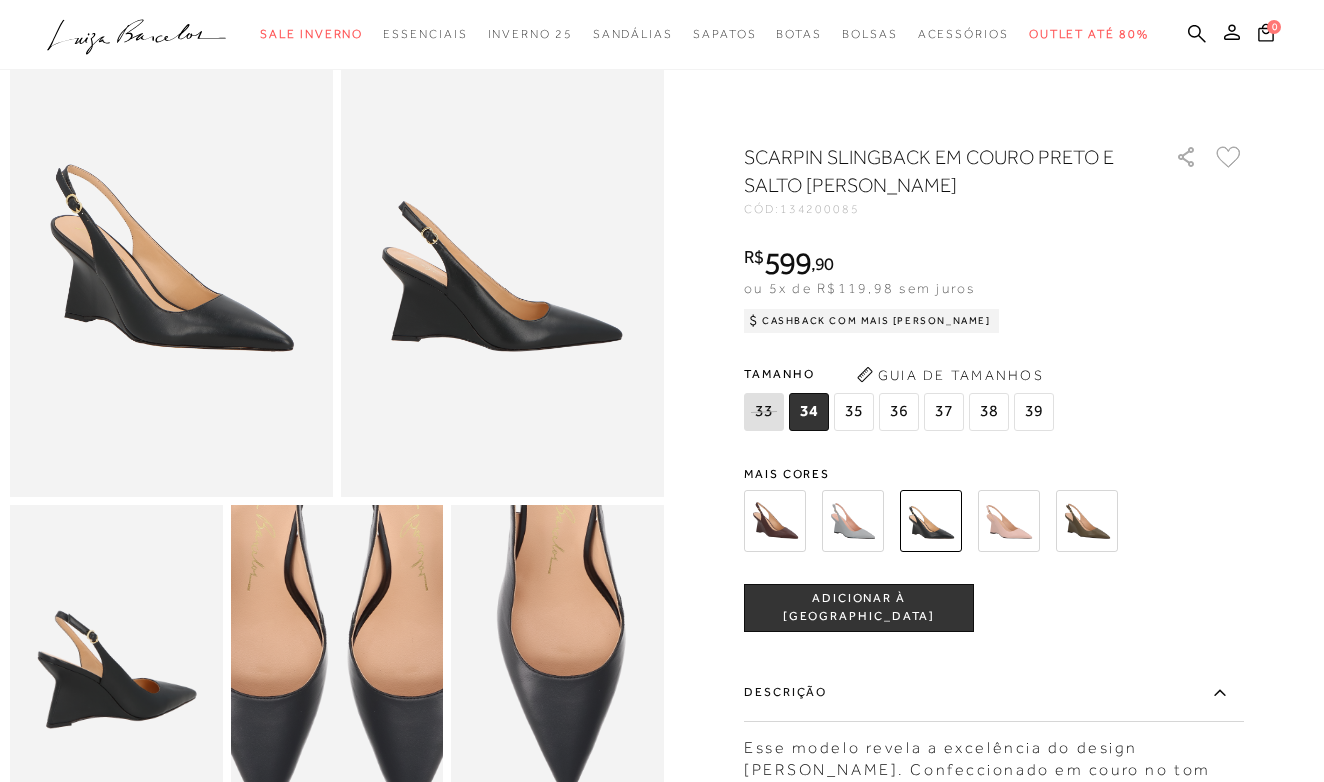 click at bounding box center (336, 612) 